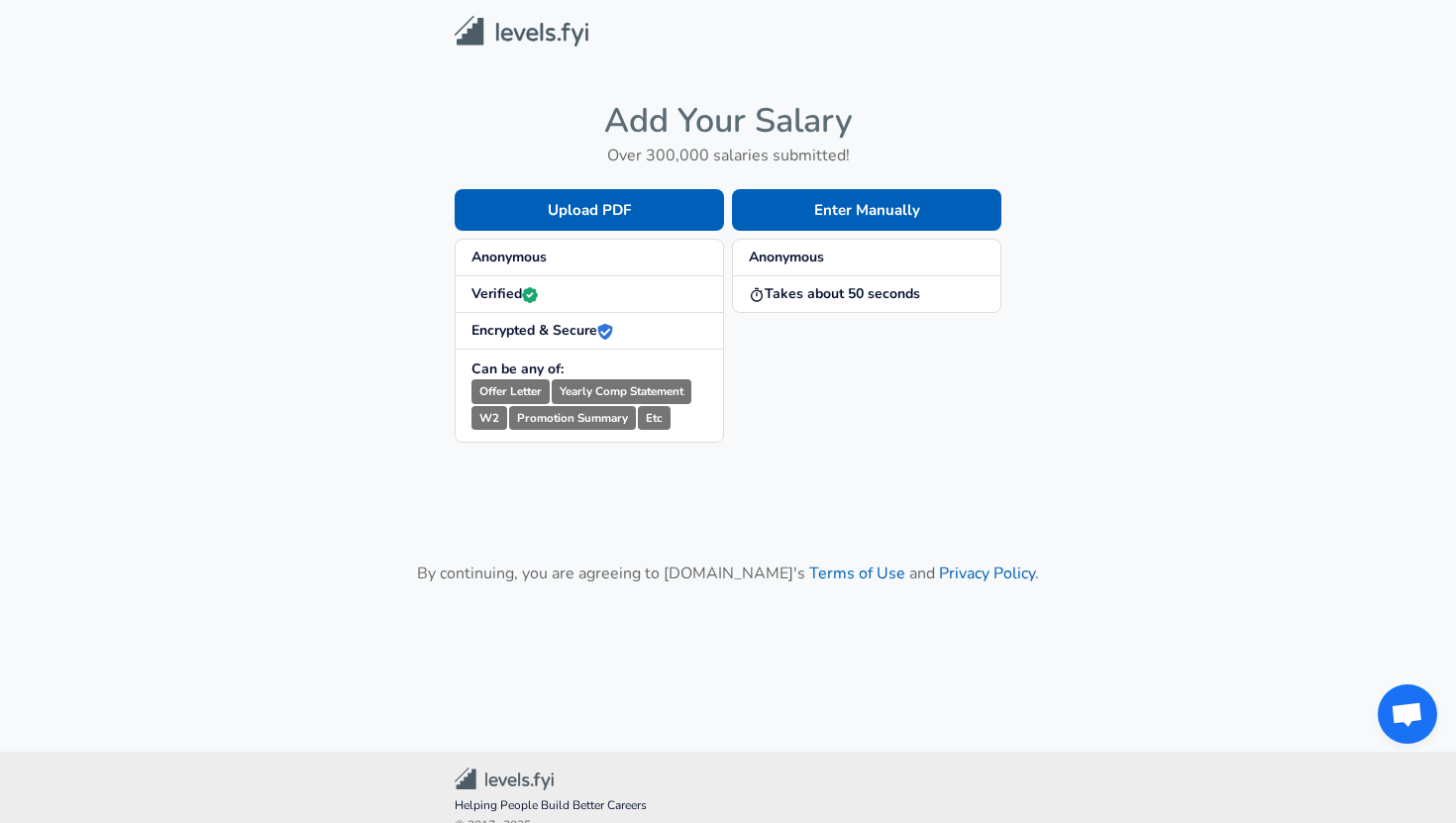 scroll, scrollTop: 0, scrollLeft: 0, axis: both 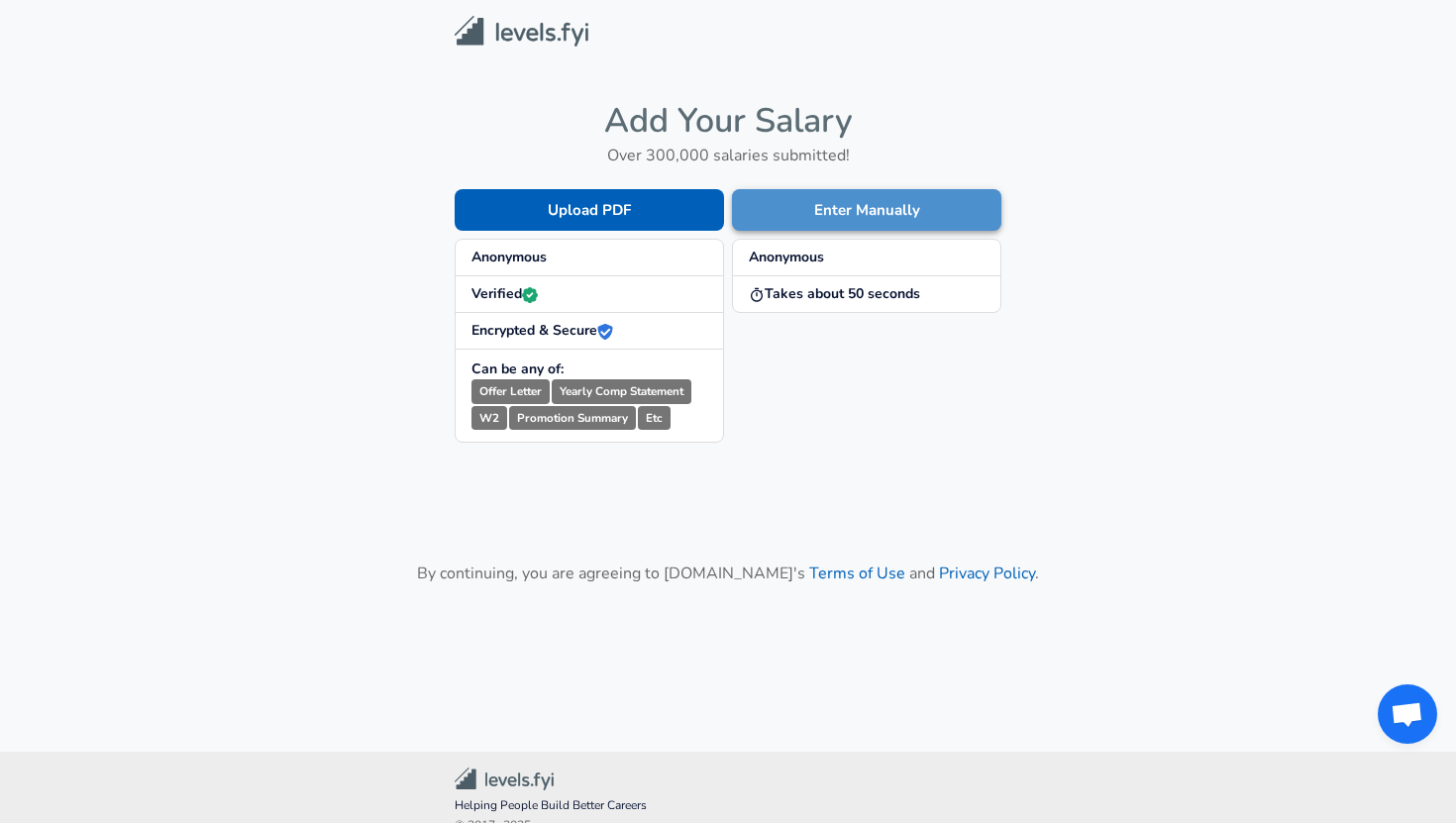 click on "Enter Manually" at bounding box center [867, 210] 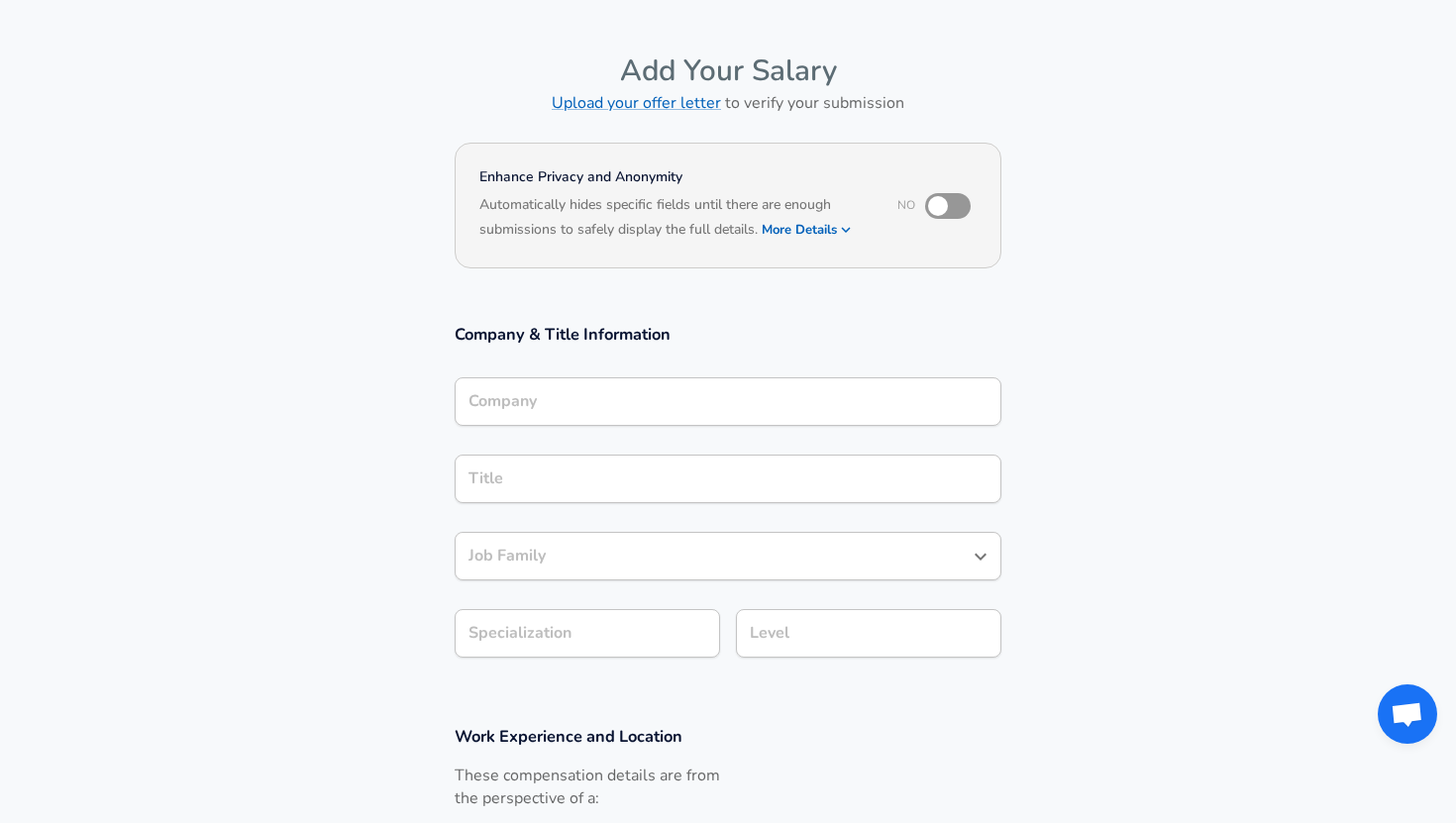 scroll, scrollTop: 57, scrollLeft: 0, axis: vertical 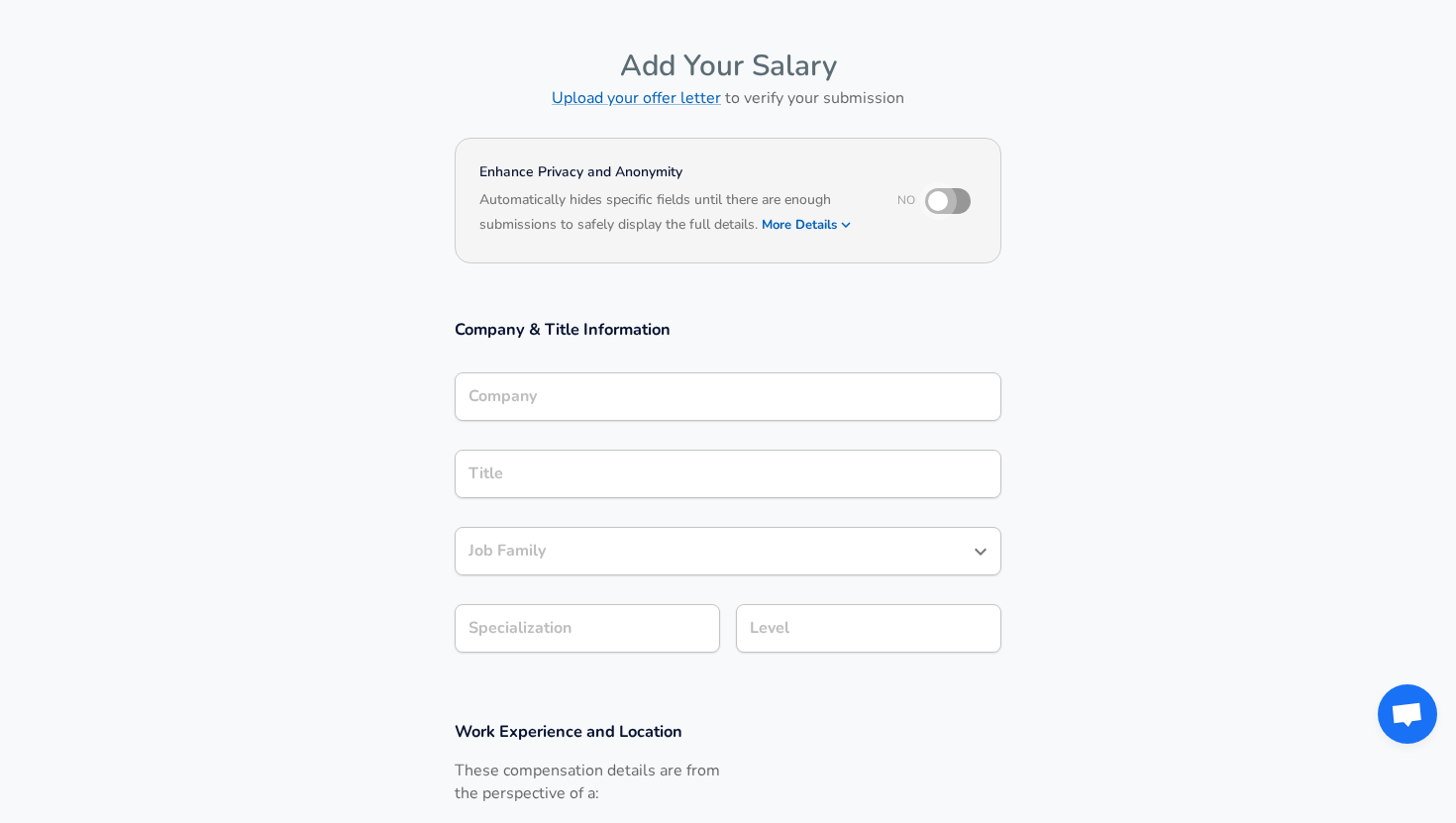 click at bounding box center [938, 201] 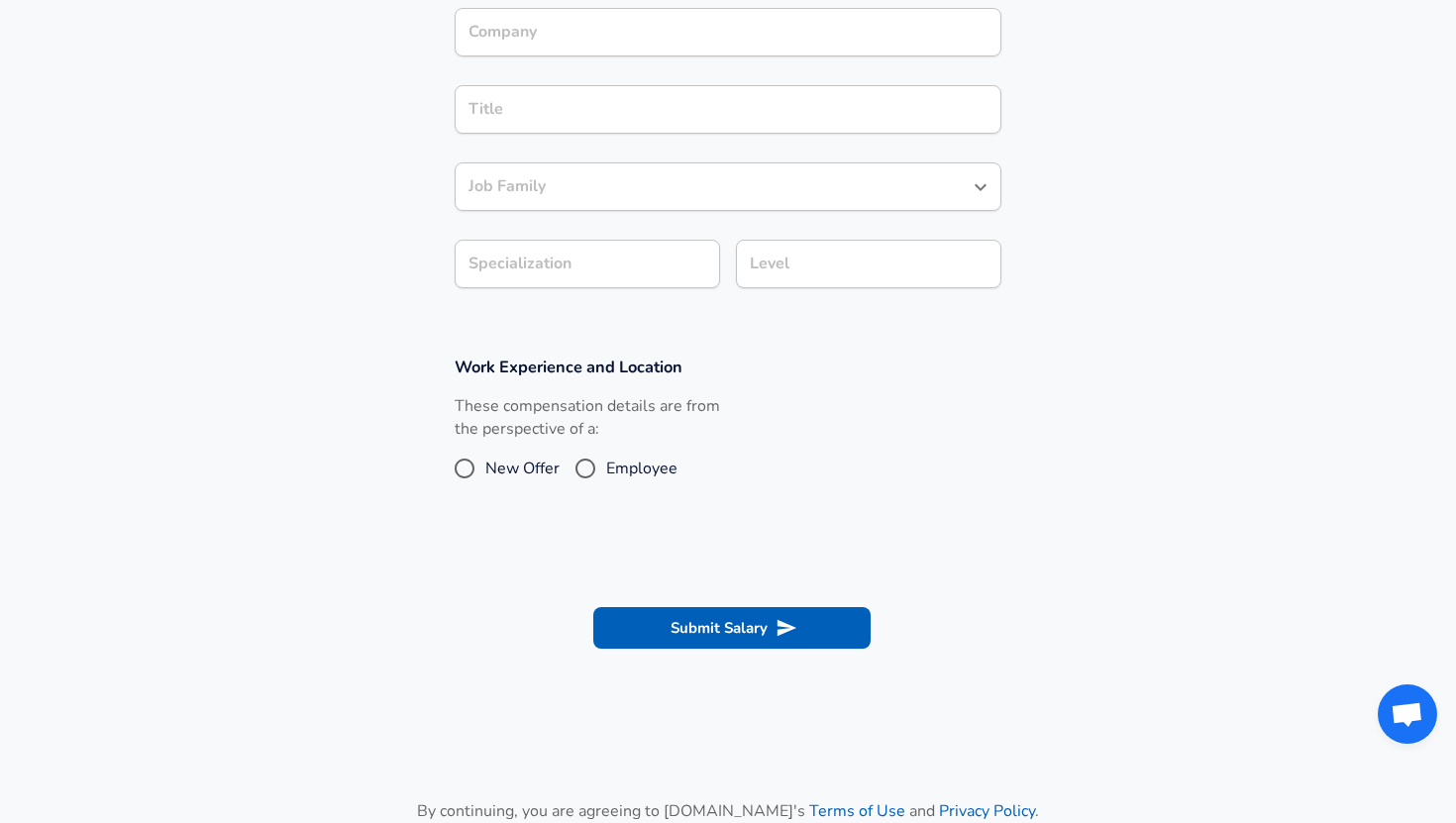 scroll, scrollTop: 407, scrollLeft: 0, axis: vertical 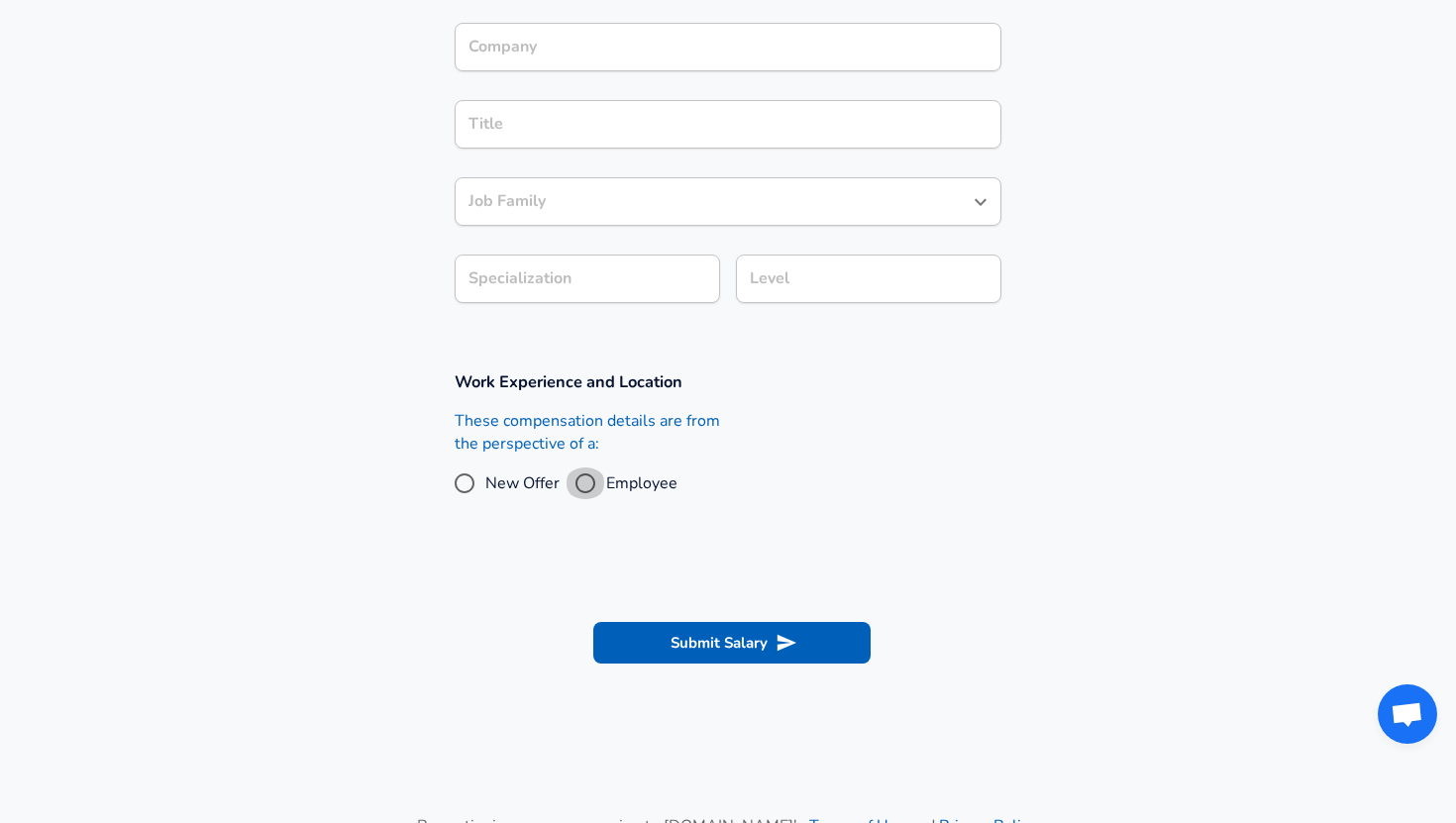 click on "Employee" at bounding box center (585, 483) 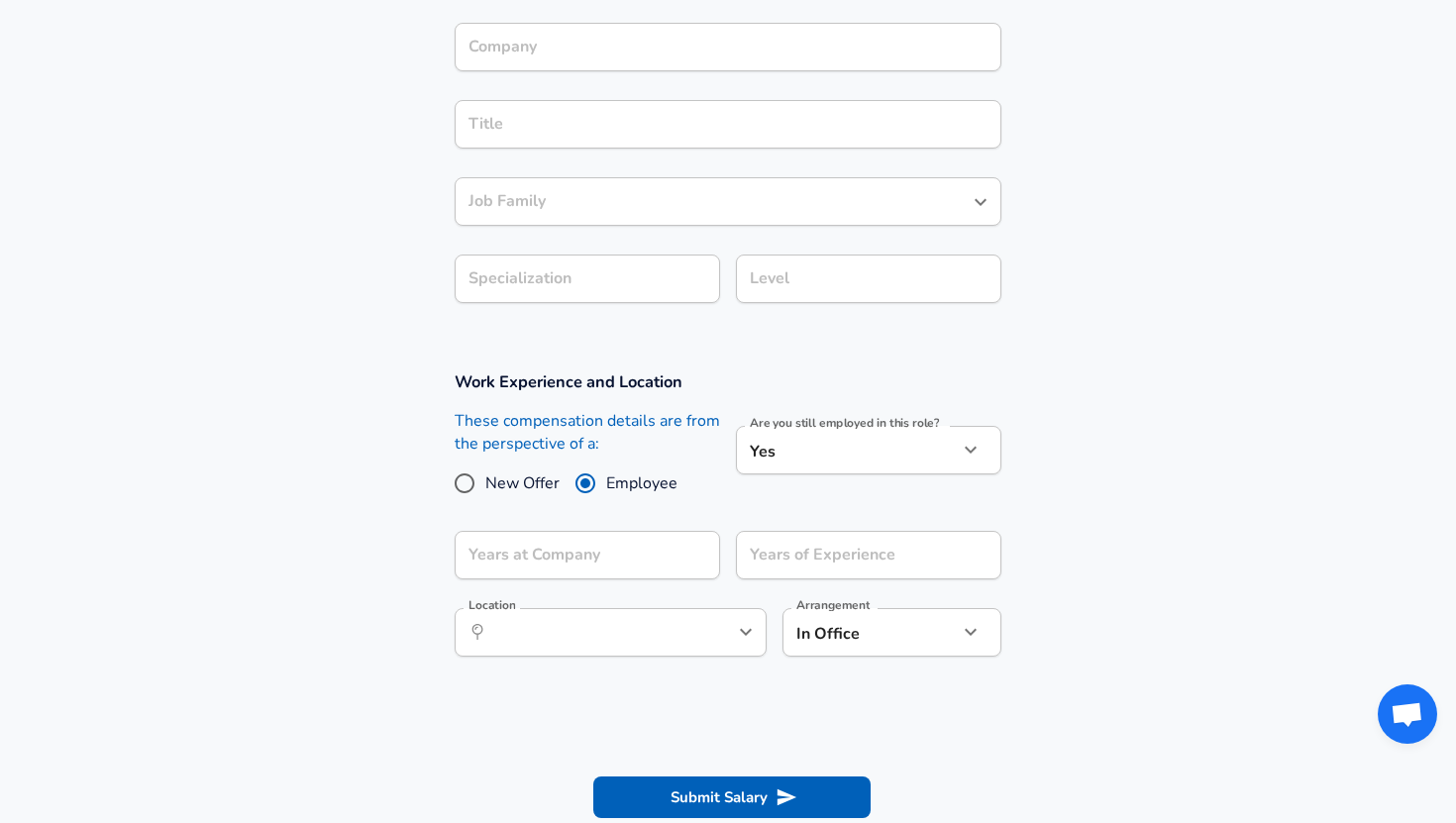 click on "New Offer" at bounding box center [465, 483] 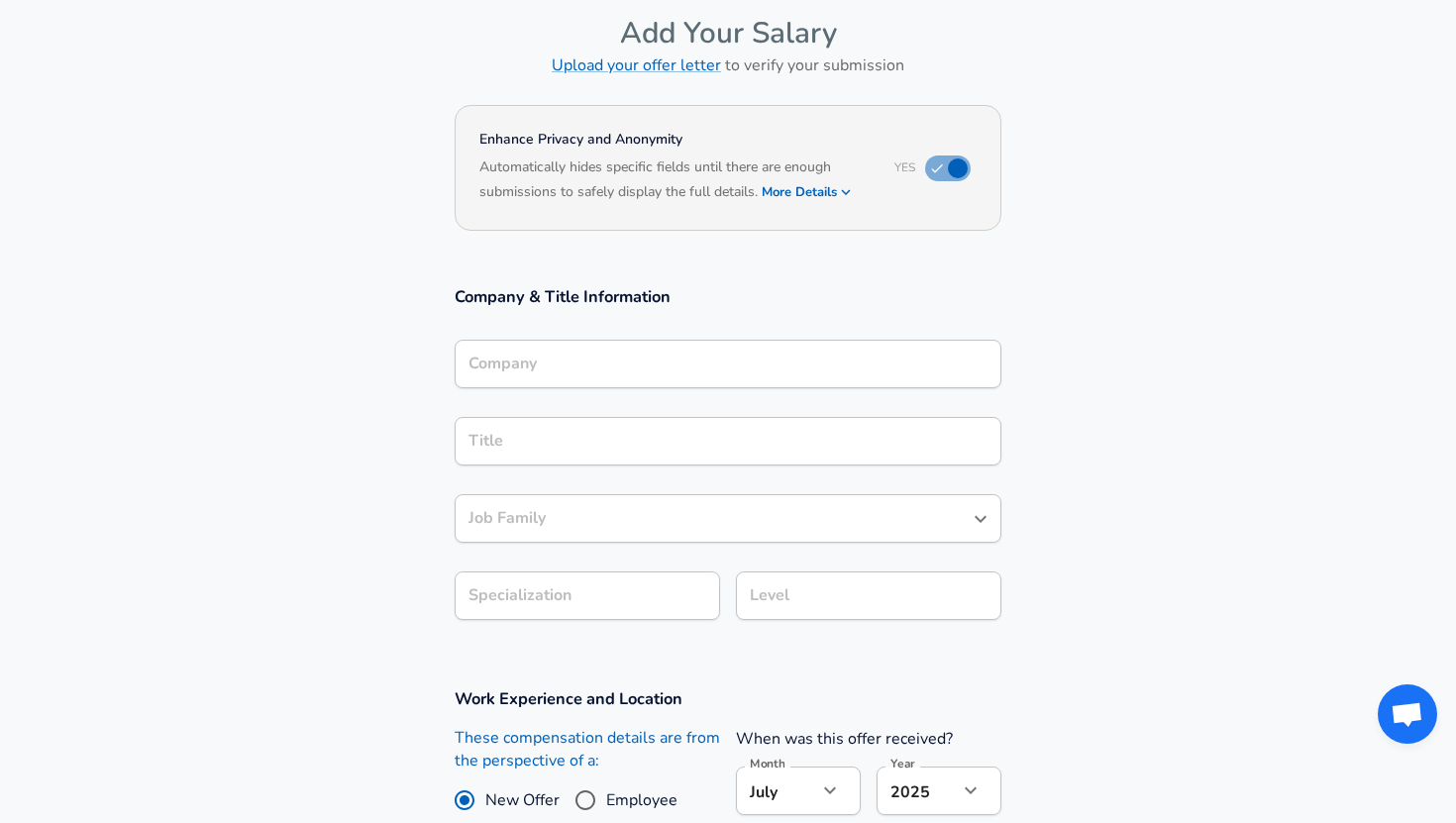 scroll, scrollTop: 110, scrollLeft: 0, axis: vertical 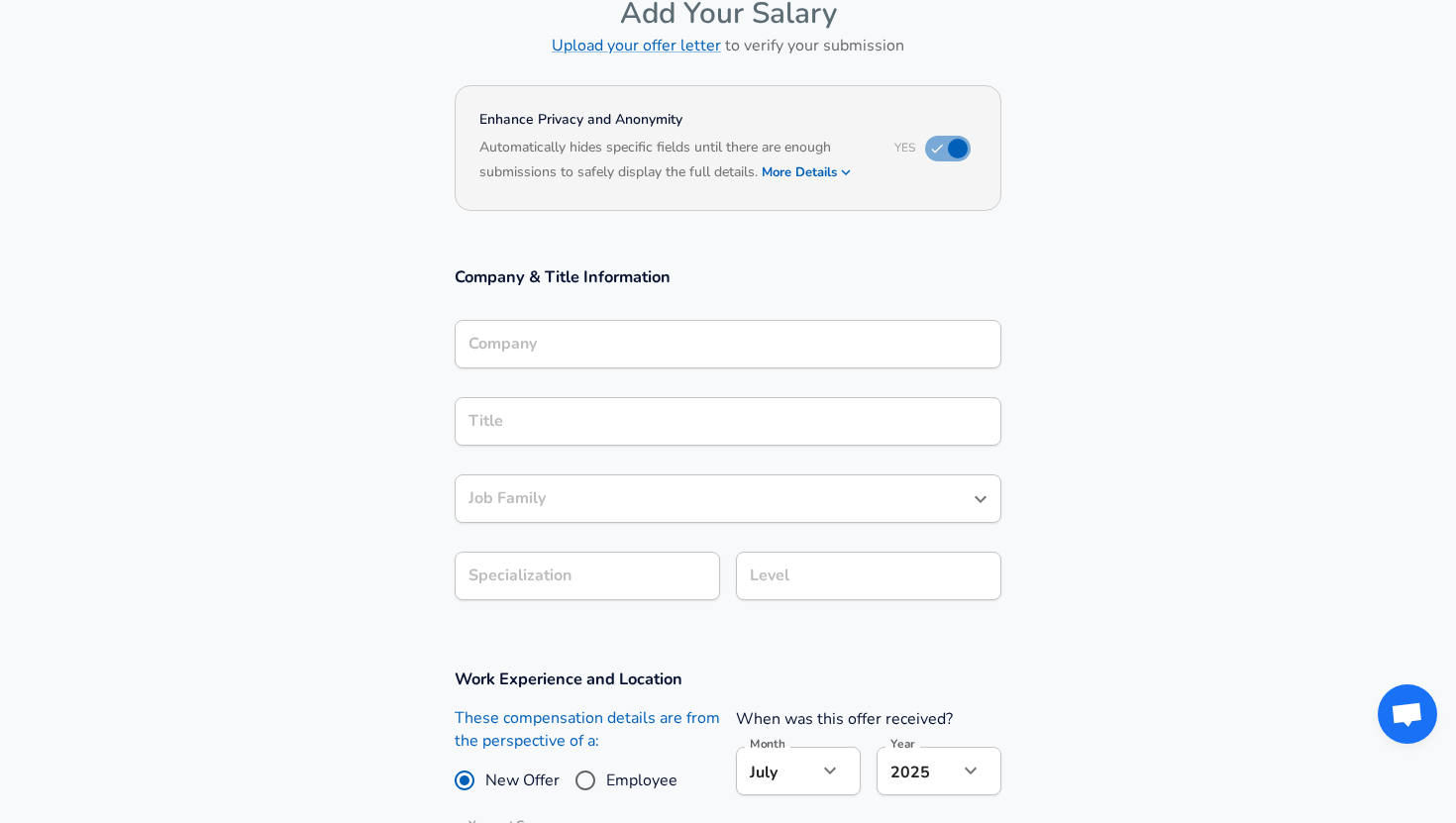 click on "Company" at bounding box center [728, 344] 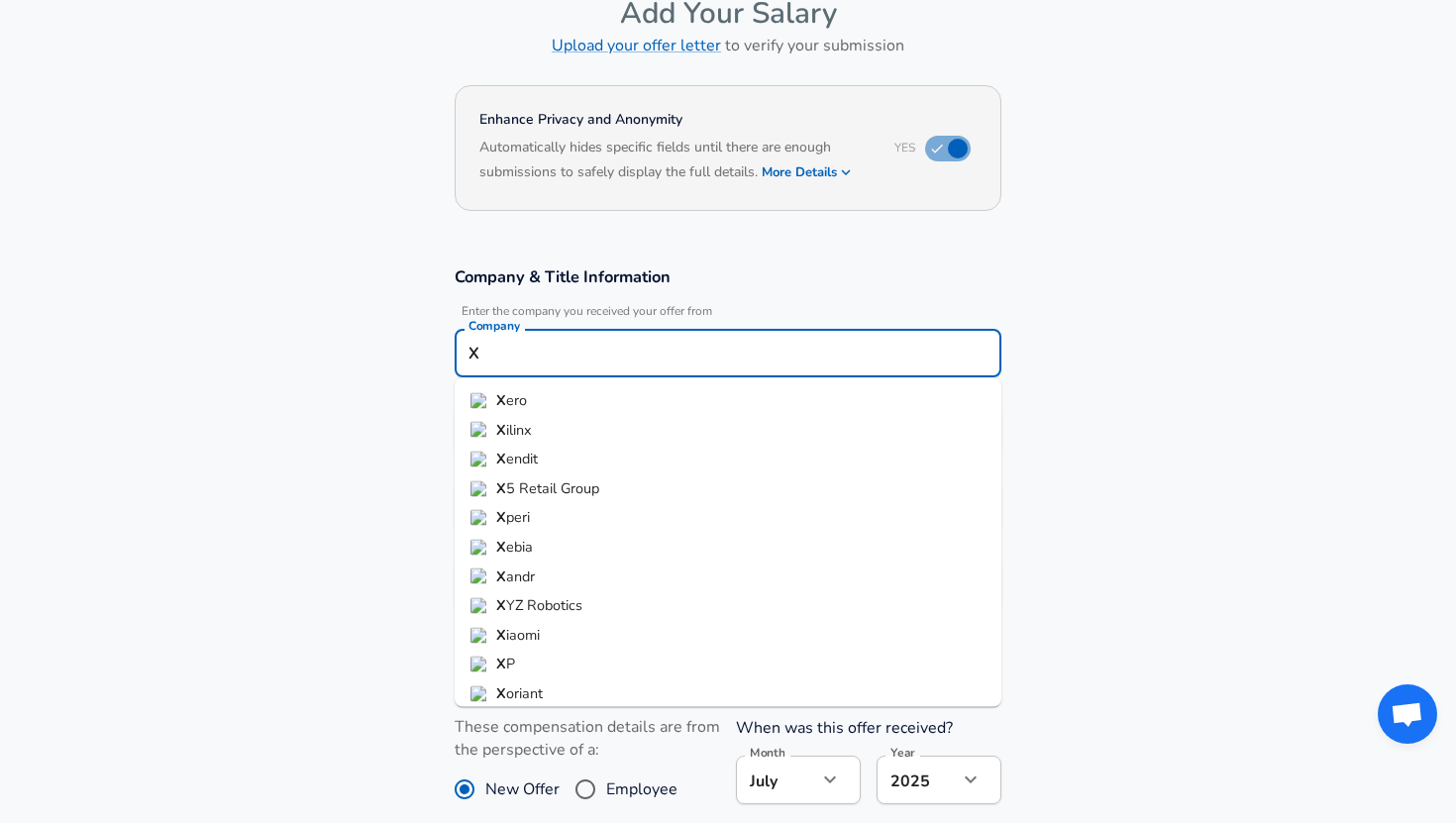click on "ilinx" at bounding box center (519, 429) 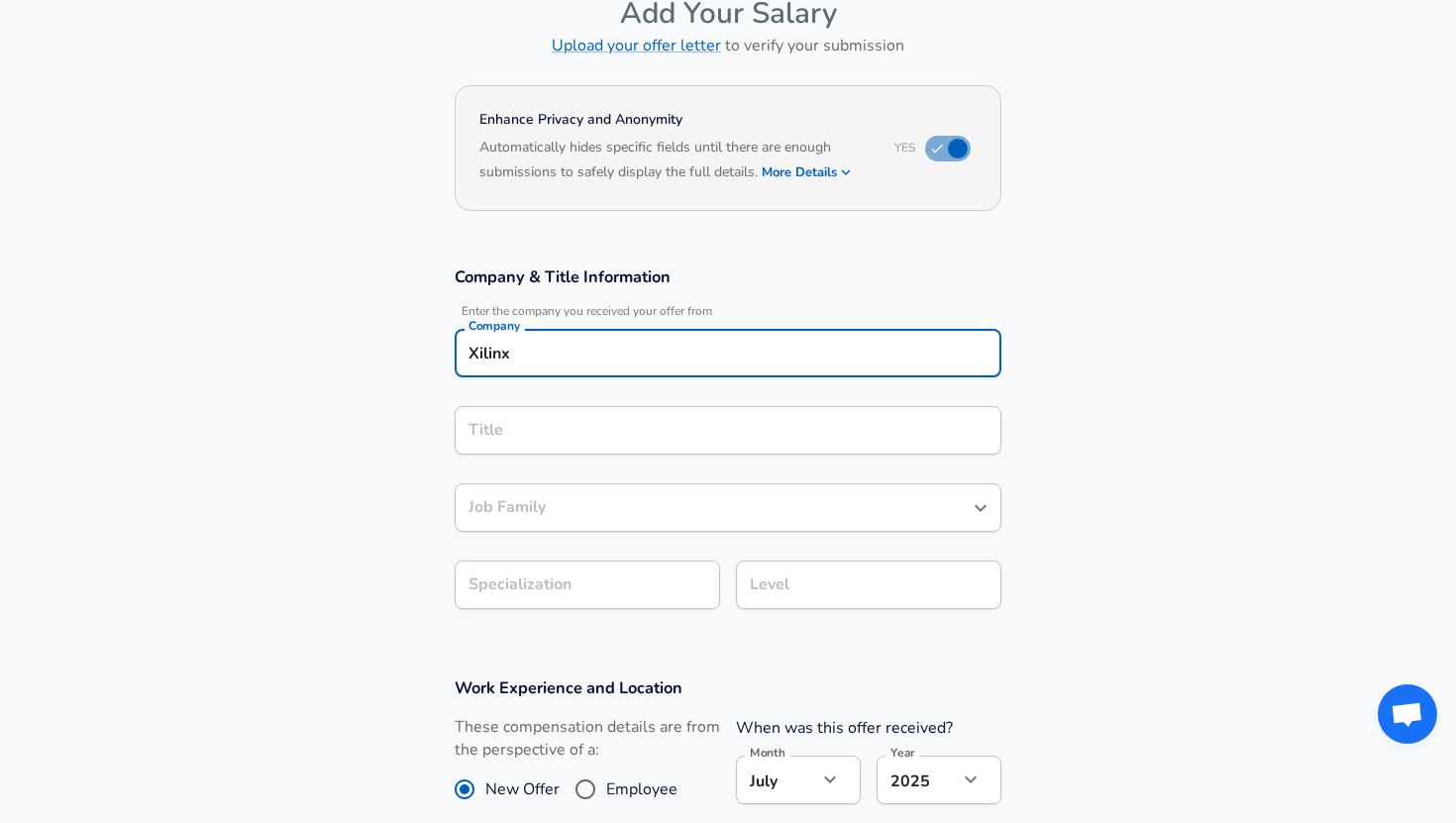 type on "Xilinx" 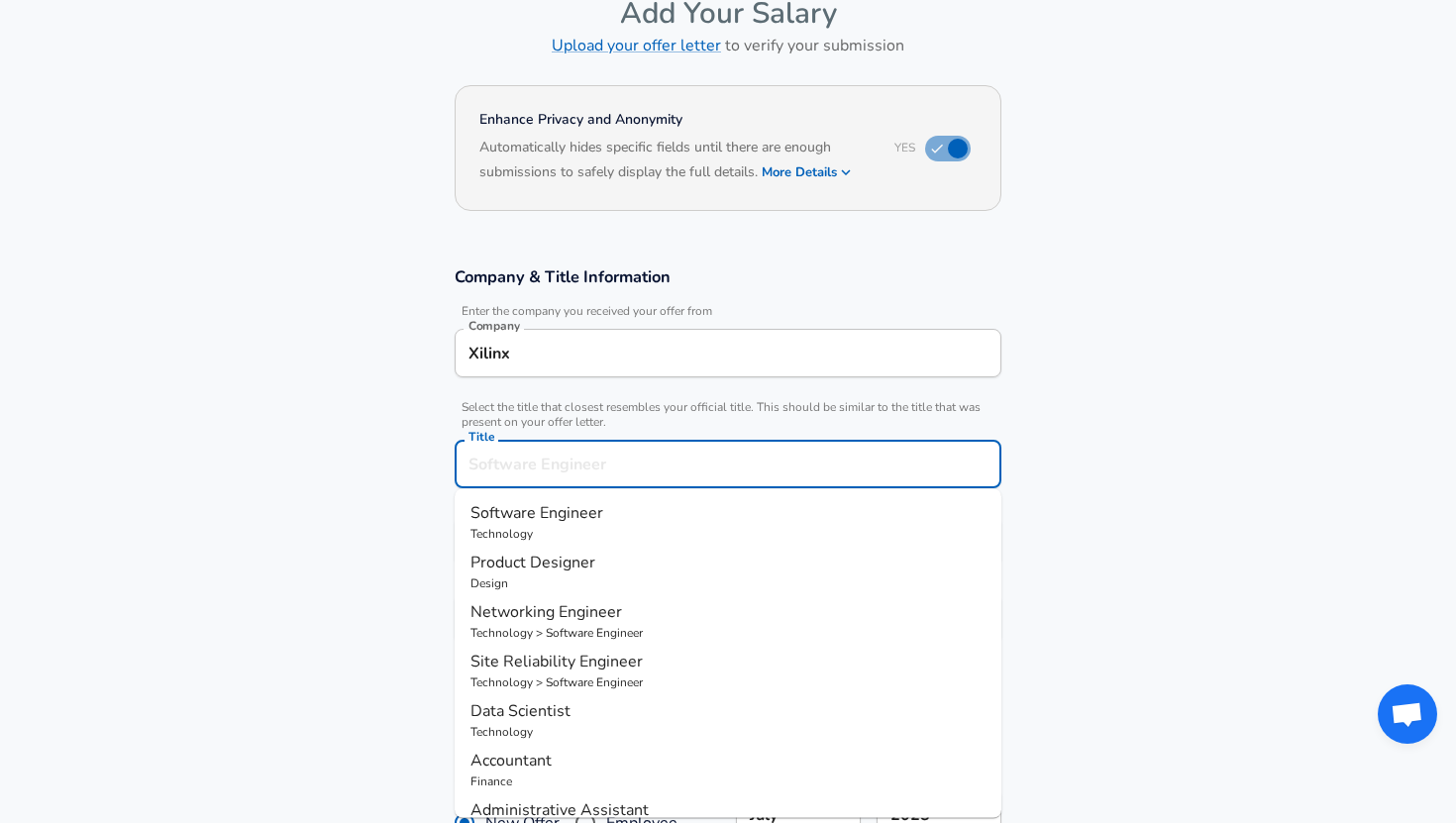 scroll, scrollTop: 150, scrollLeft: 0, axis: vertical 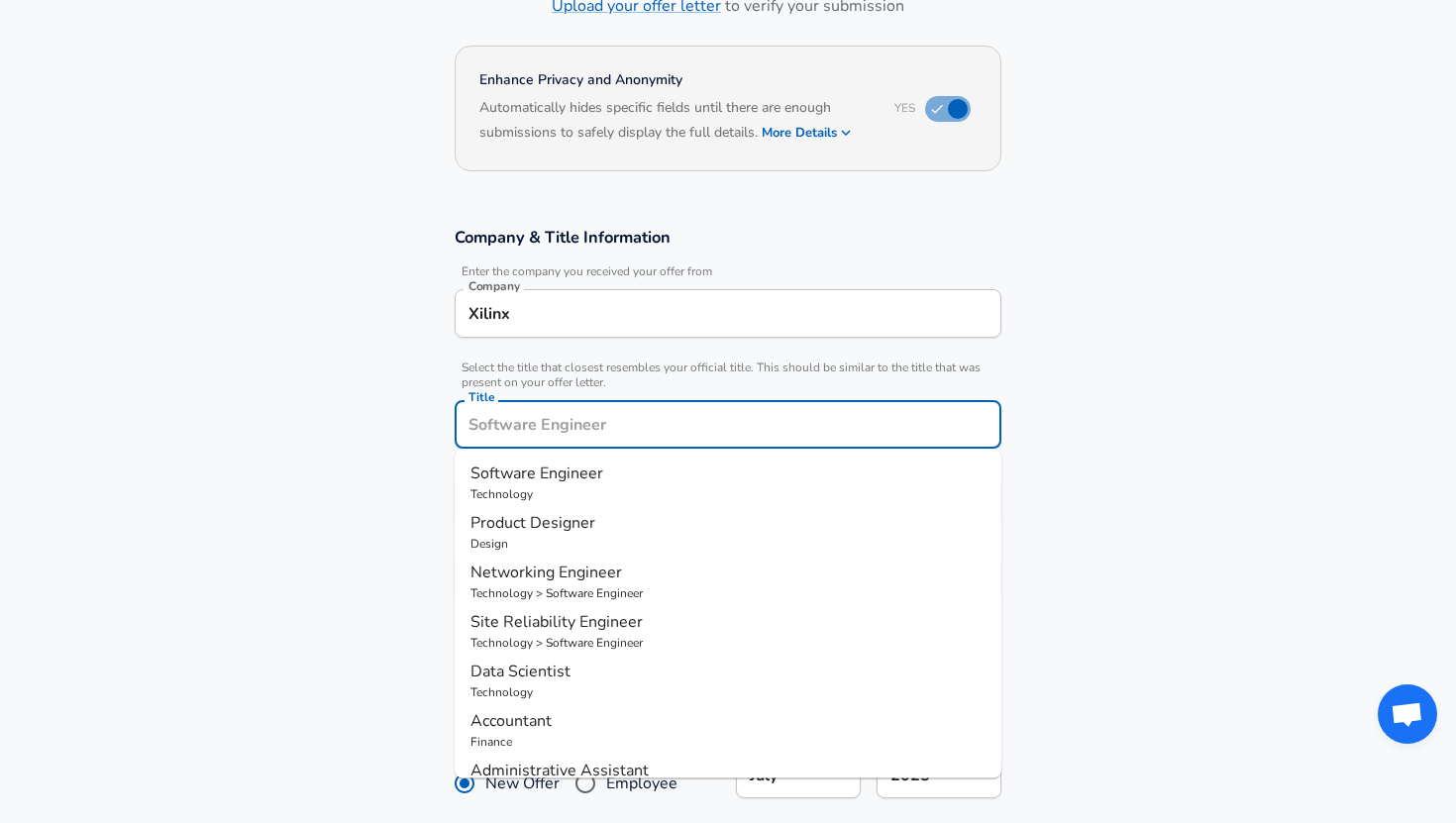 click on "Title" at bounding box center (728, 424) 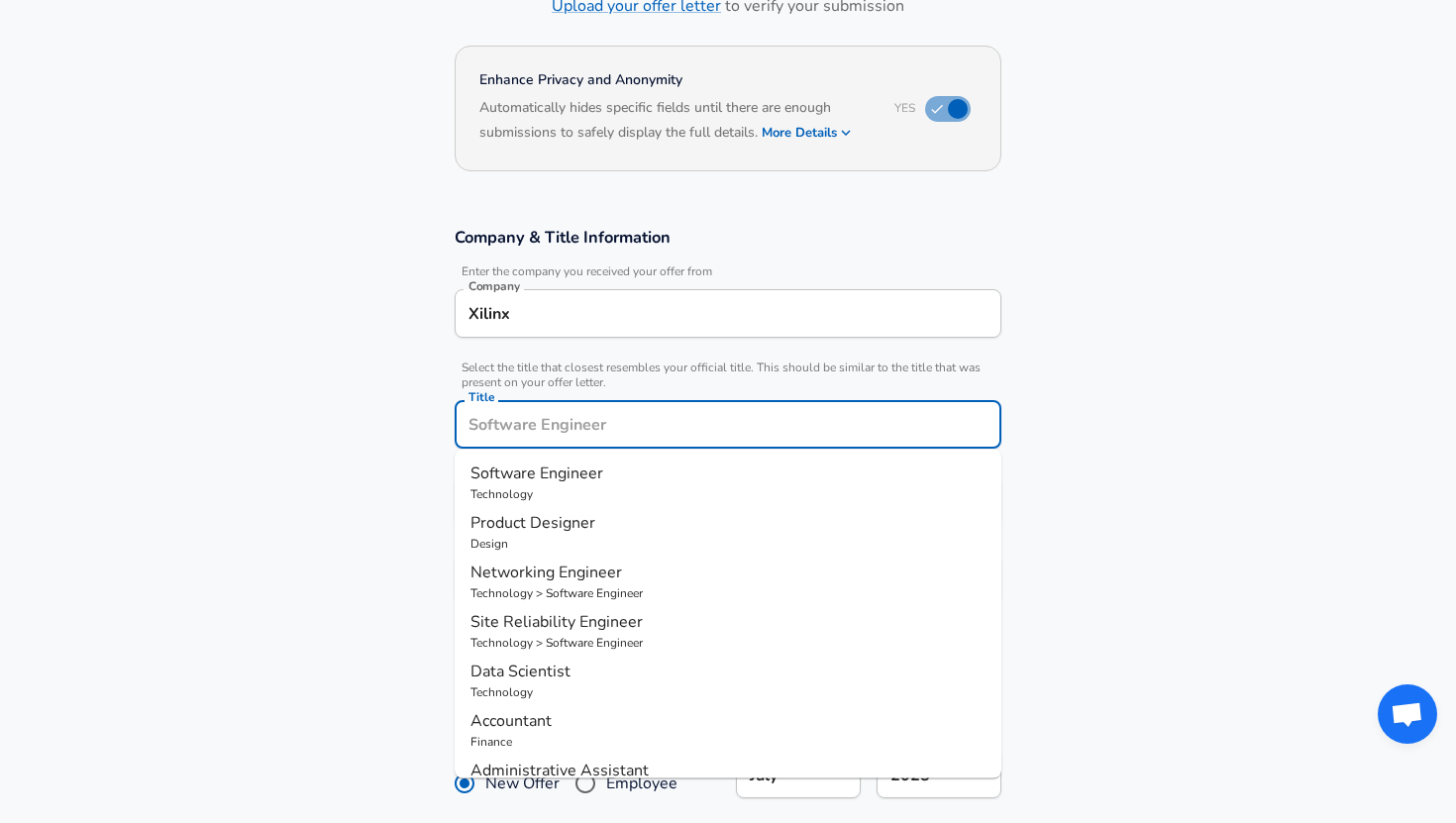click on "Software Engineer" at bounding box center [537, 473] 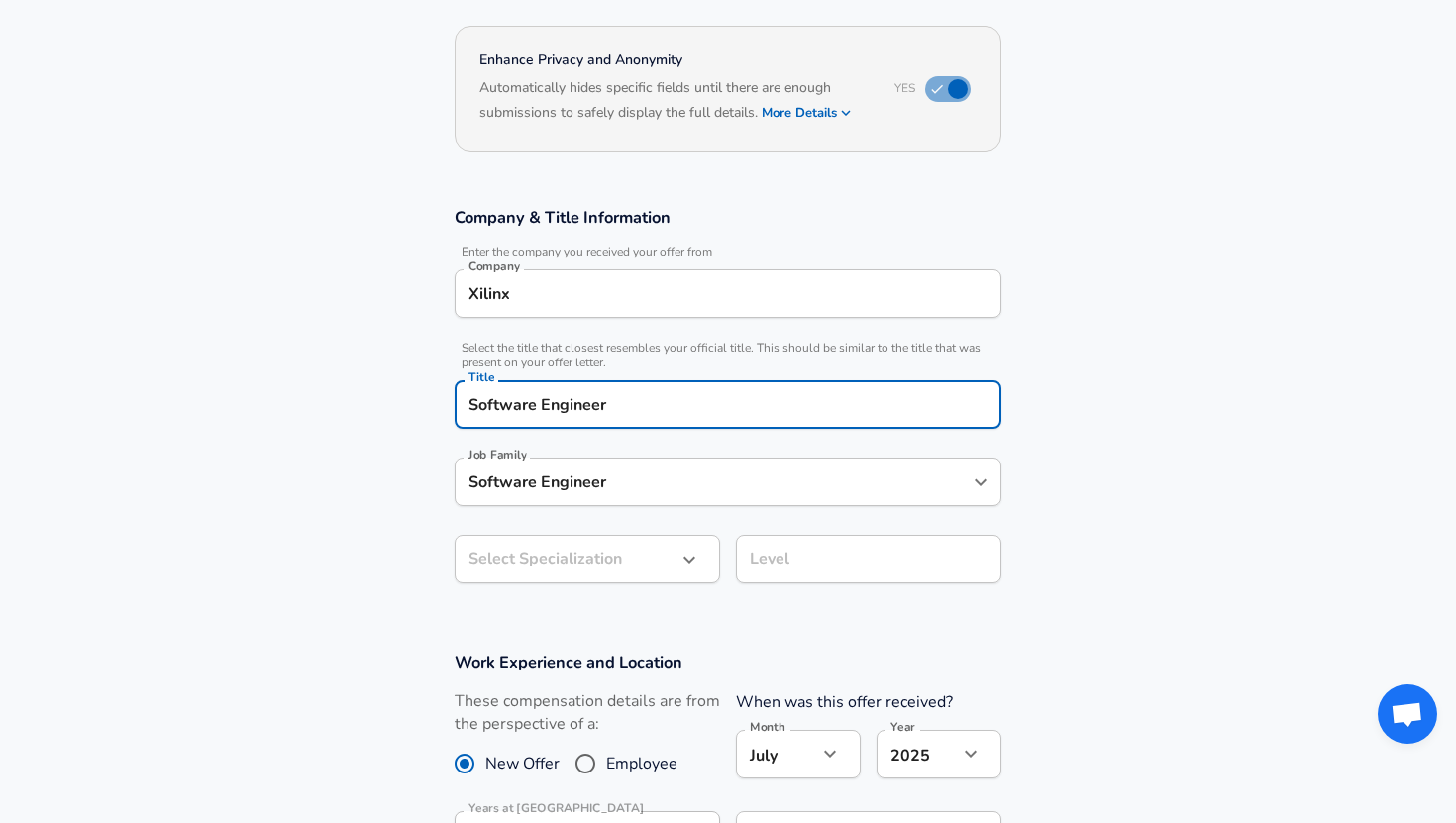 scroll, scrollTop: 173, scrollLeft: 0, axis: vertical 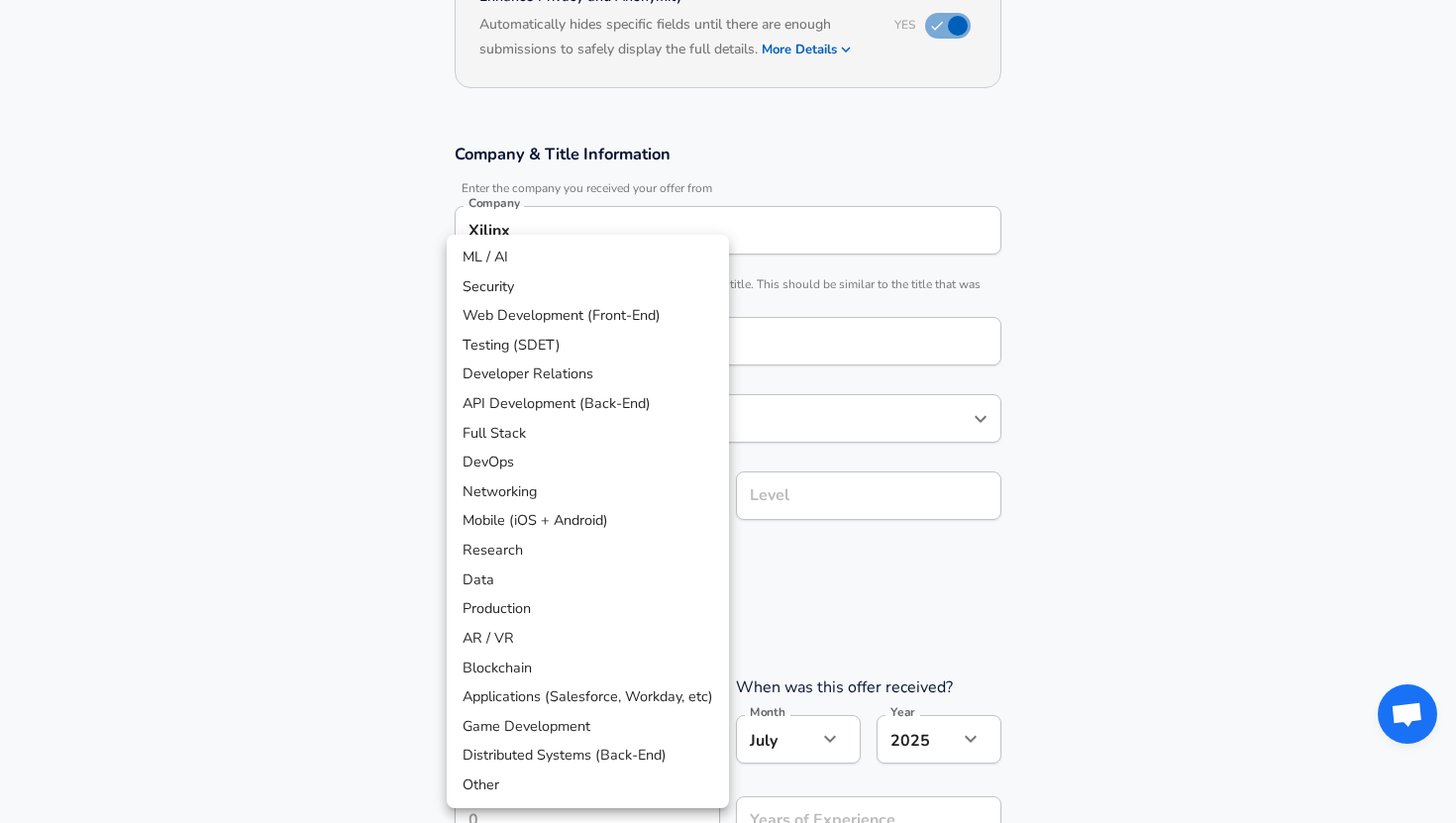 click on "We value your privacy We use cookies to enhance your browsing experience, serve personalized ads or content, and analyze our traffic. By clicking "Accept All", you consent to our use of cookies. Customize    Accept All   Customize Consent Preferences   We use cookies to help you navigate efficiently and perform certain functions. You will find detailed information about all cookies under each consent category below. The cookies that are categorized as "Necessary" are stored on your browser as they are essential for enabling the basic functionalities of the site. ...  Show more Necessary Always Active Necessary cookies are required to enable the basic features of this site, such as providing secure log-in or adjusting your consent preferences. These cookies do not store any personally identifiable data. Cookie _GRECAPTCHA Duration 5 months 27 days Description Google Recaptcha service sets this cookie to identify bots to protect the website against malicious spam attacks. Cookie __stripe_mid Duration 1 year MR" at bounding box center [728, 178] 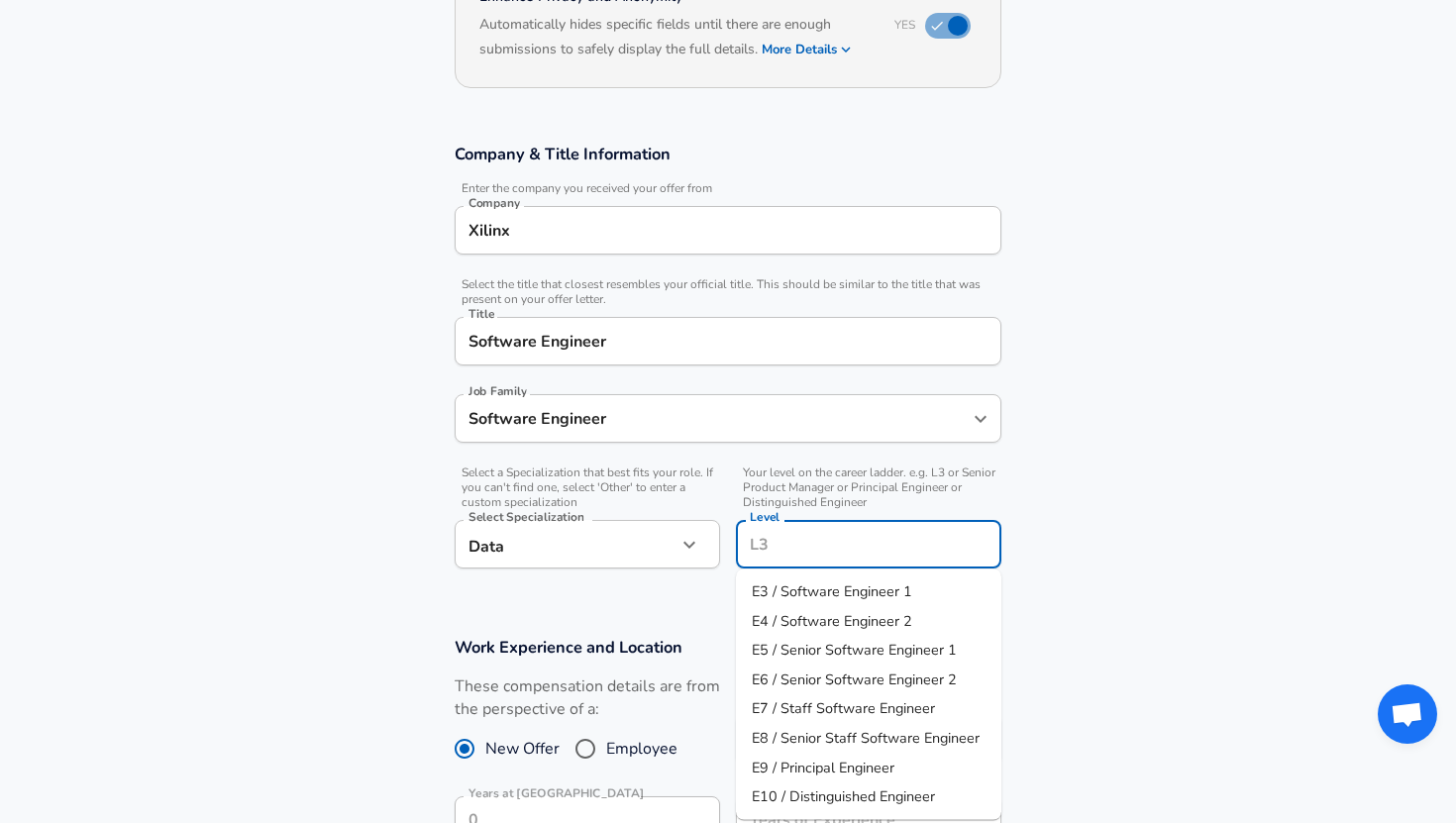click on "Level Level" at bounding box center (869, 547) 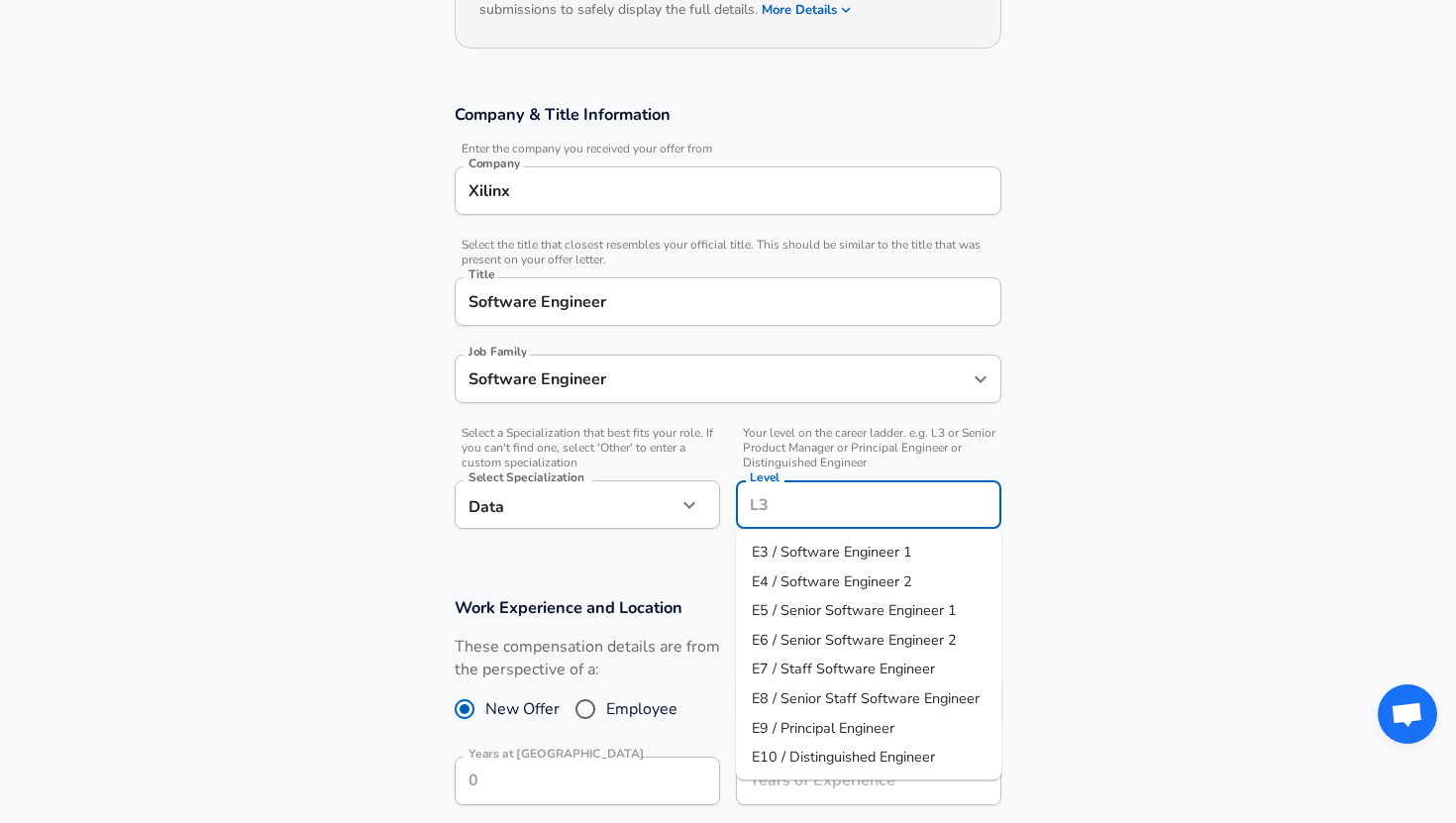 click on "E4 / Software Engineer 2" at bounding box center (832, 580) 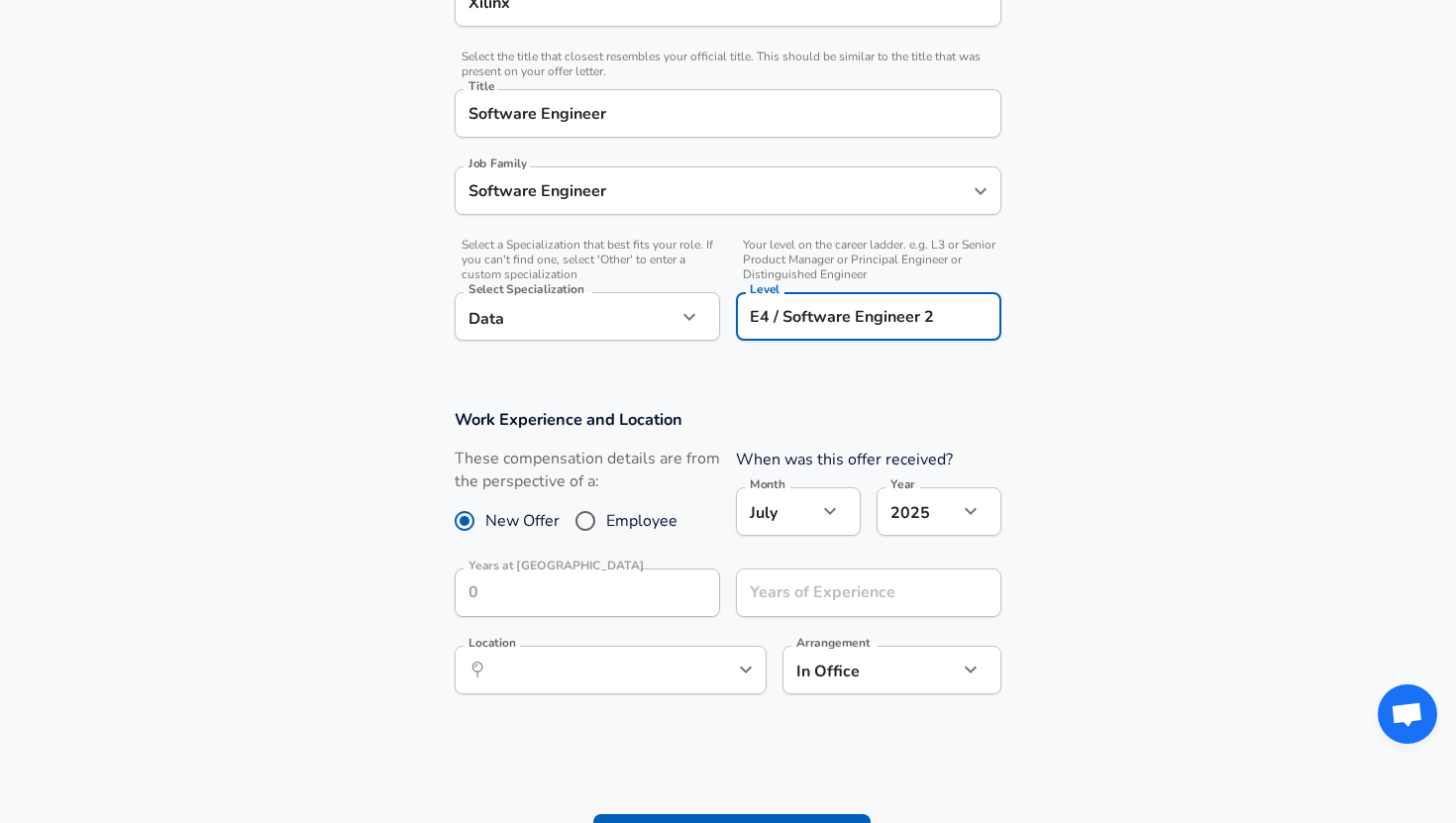 scroll, scrollTop: 519, scrollLeft: 0, axis: vertical 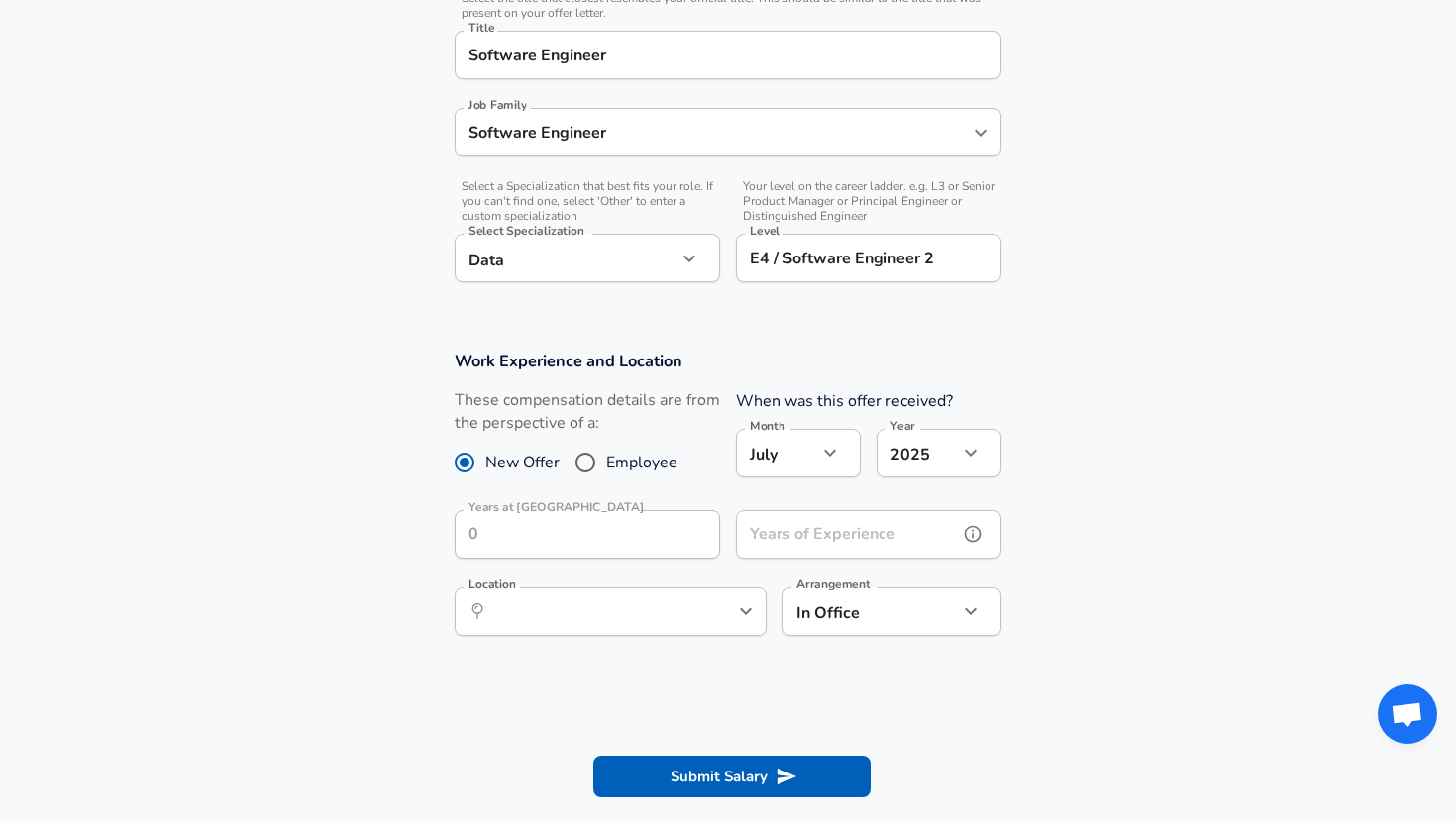 click on "Years of Experience" at bounding box center [847, 534] 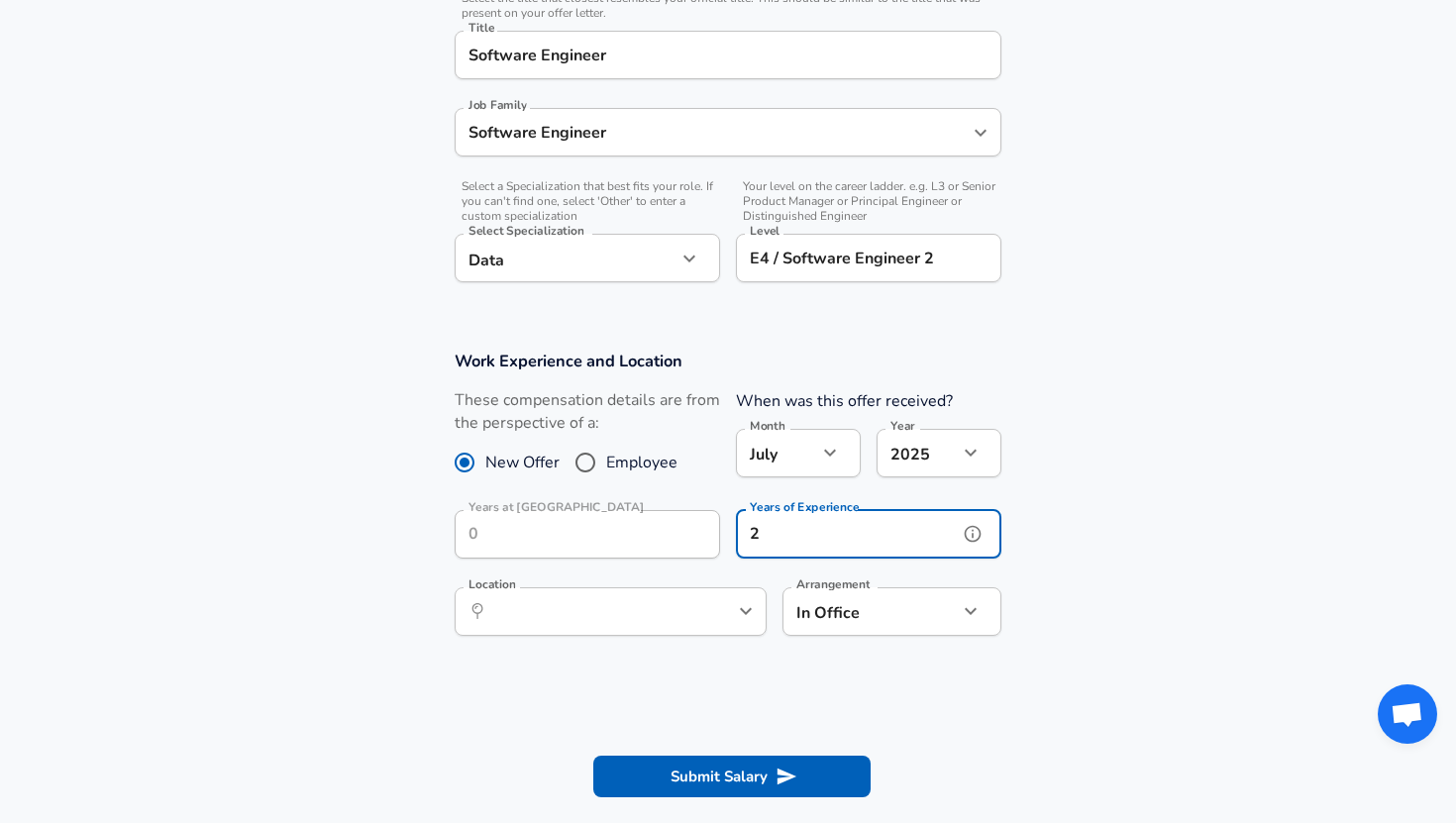 type on "2" 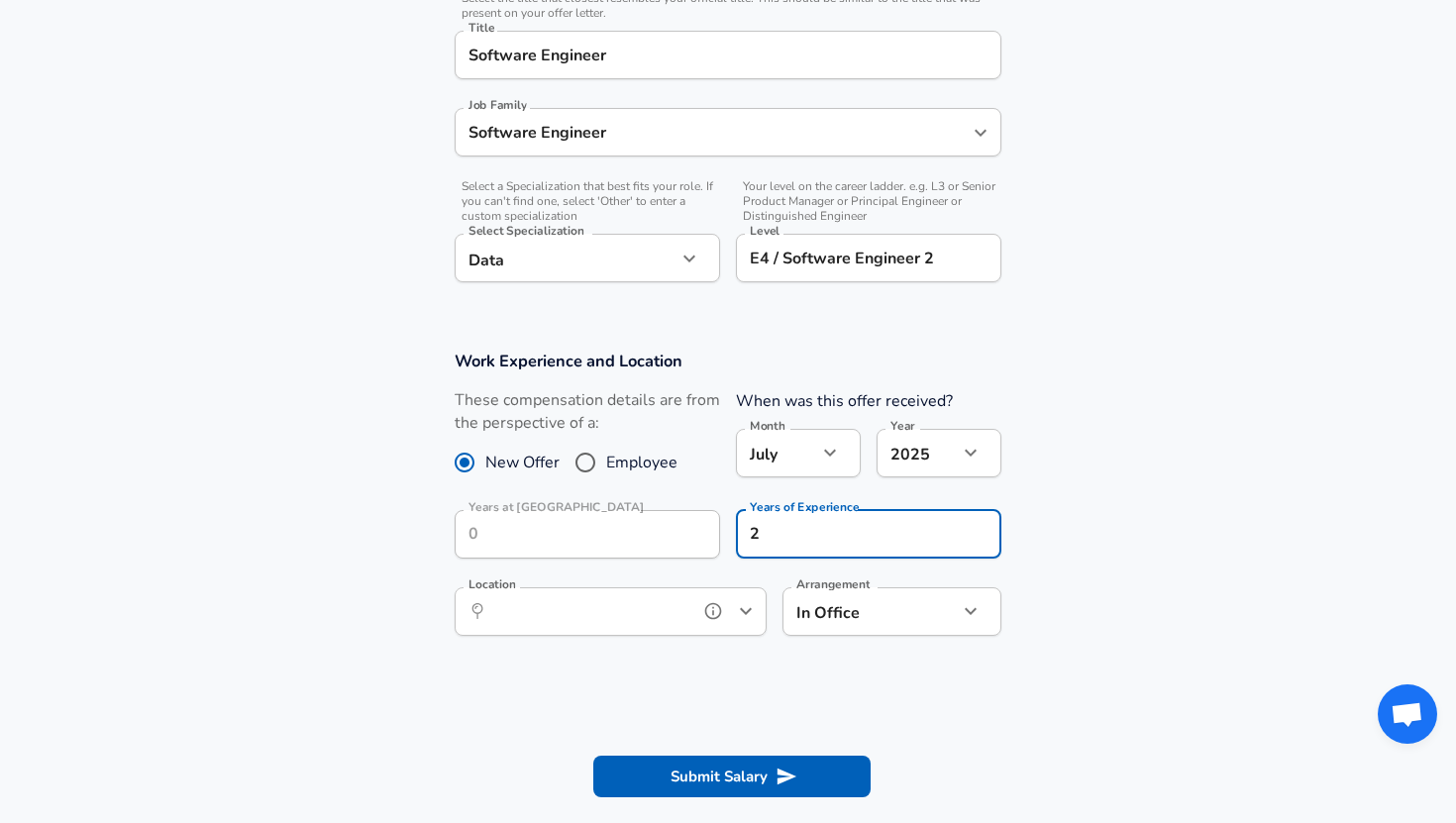 click on "Location" at bounding box center (588, 611) 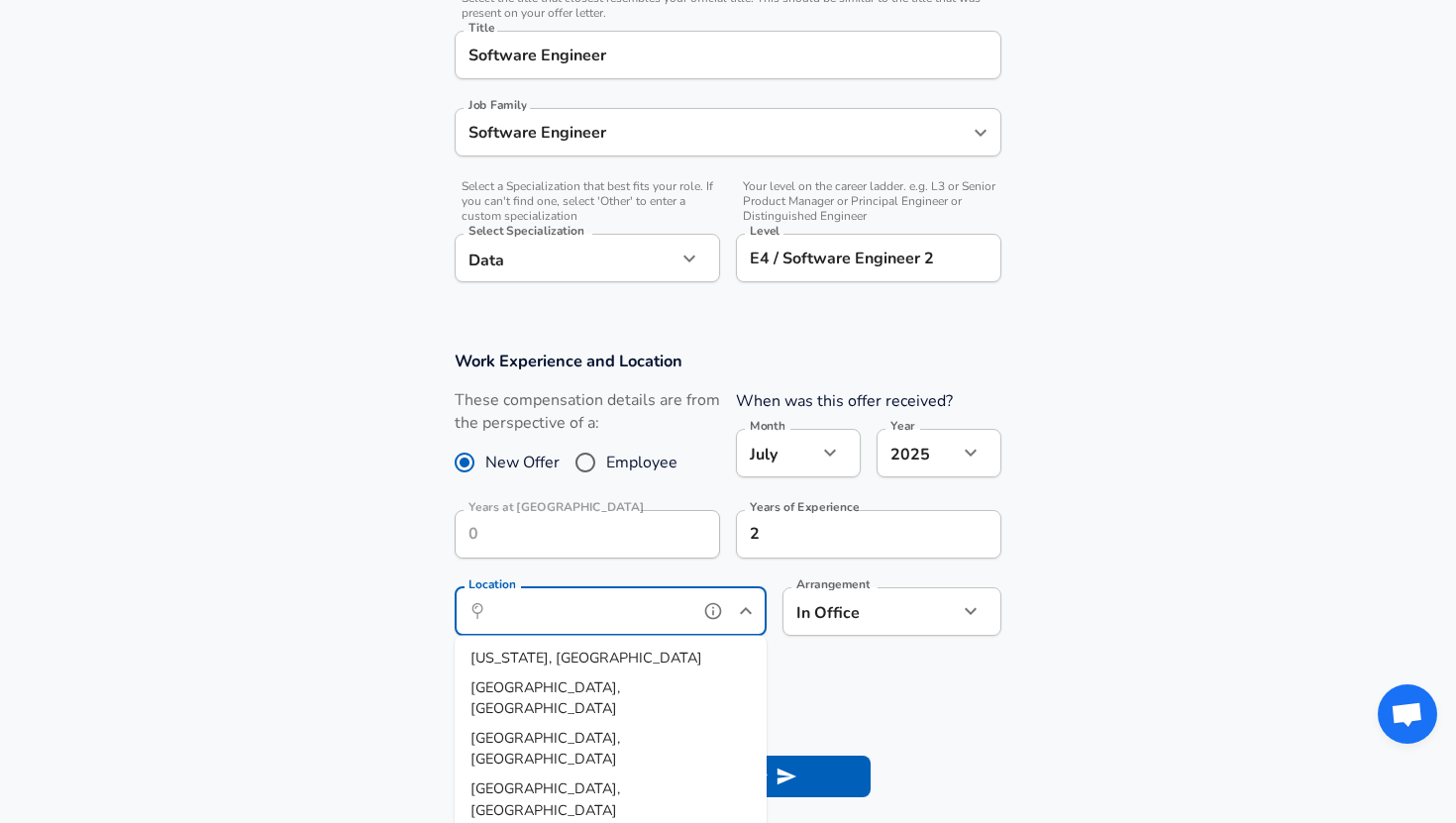 click on "[US_STATE], [GEOGRAPHIC_DATA]" at bounding box center (610, 659) 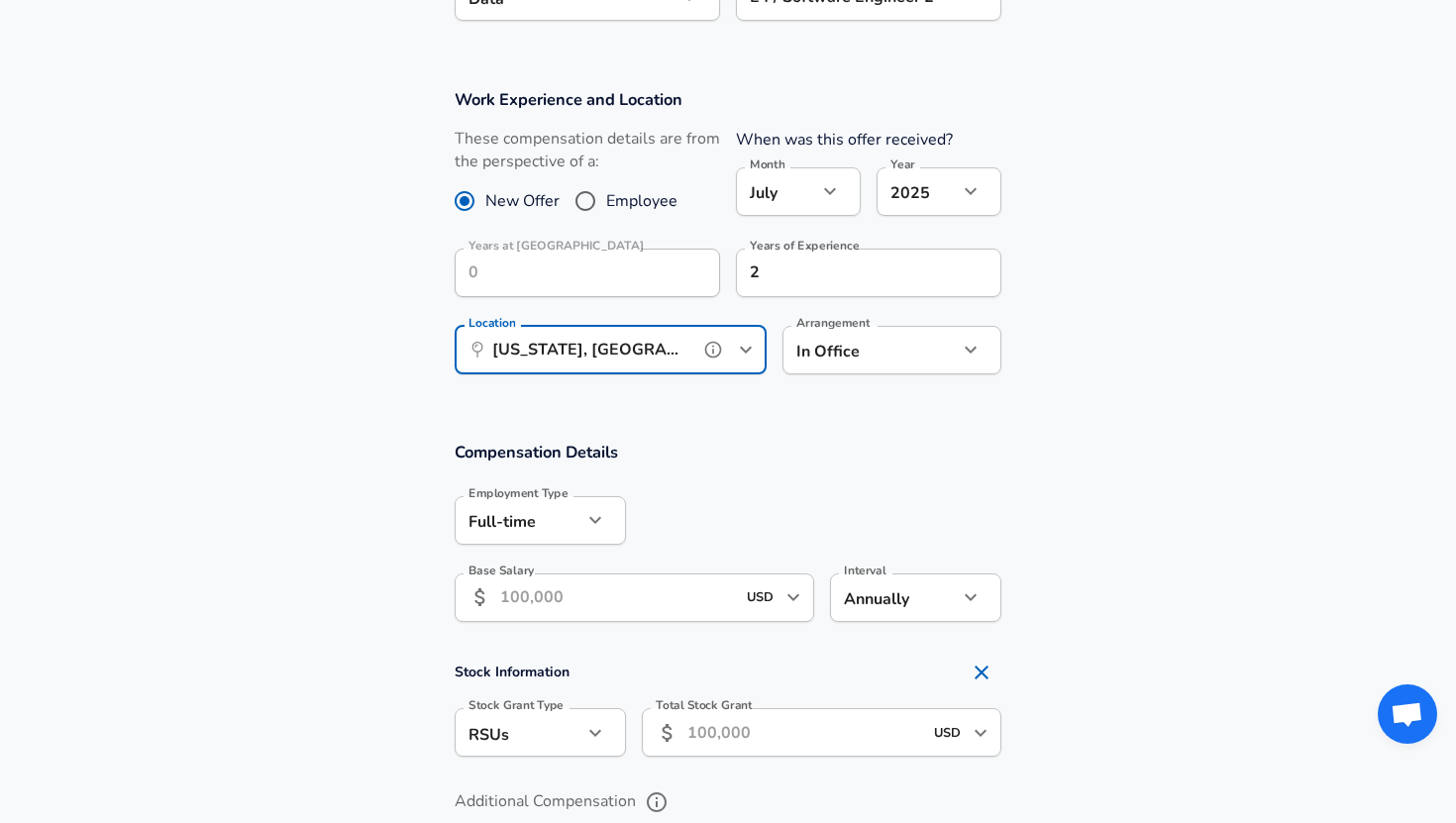 scroll, scrollTop: 817, scrollLeft: 0, axis: vertical 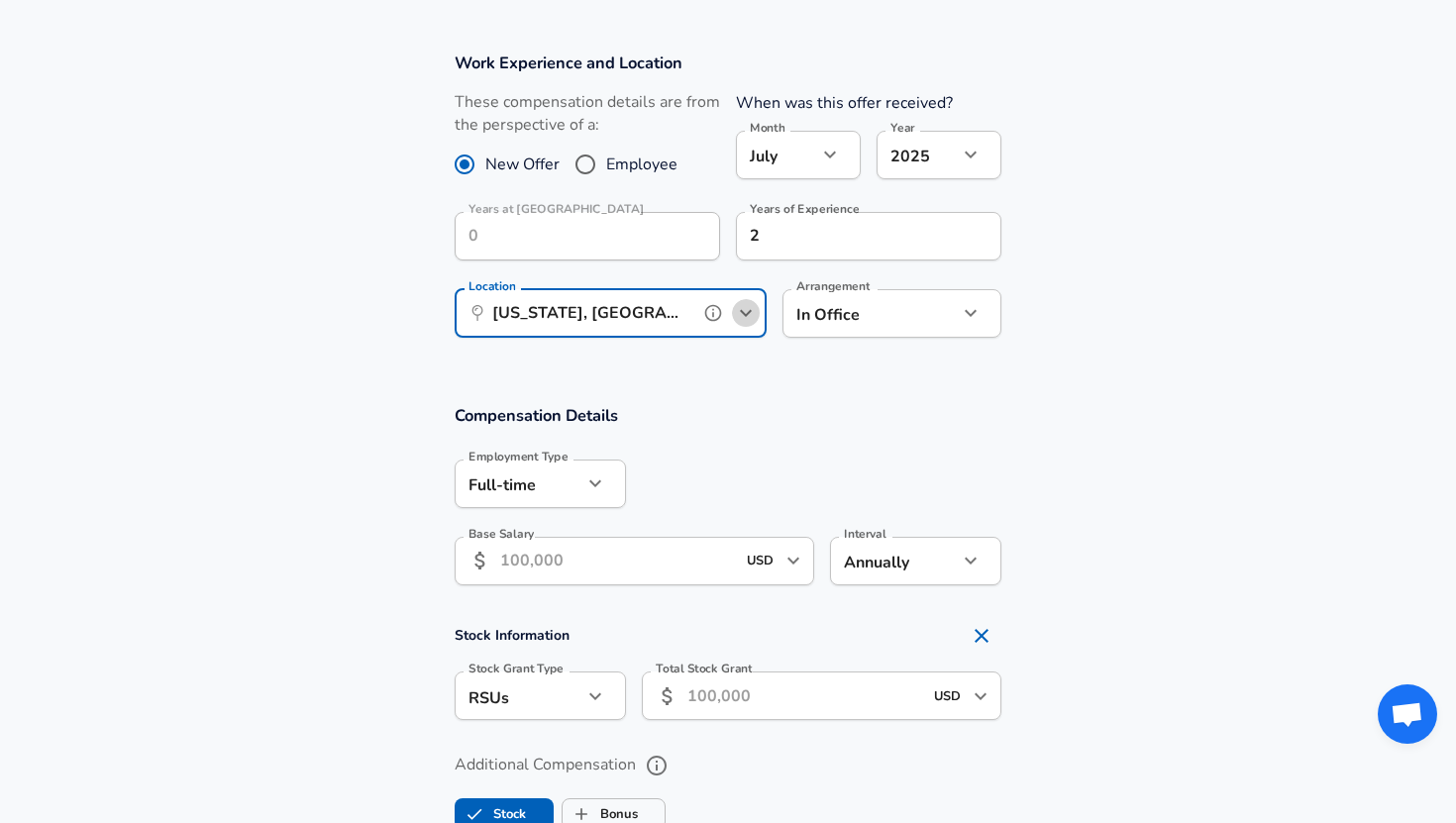 click 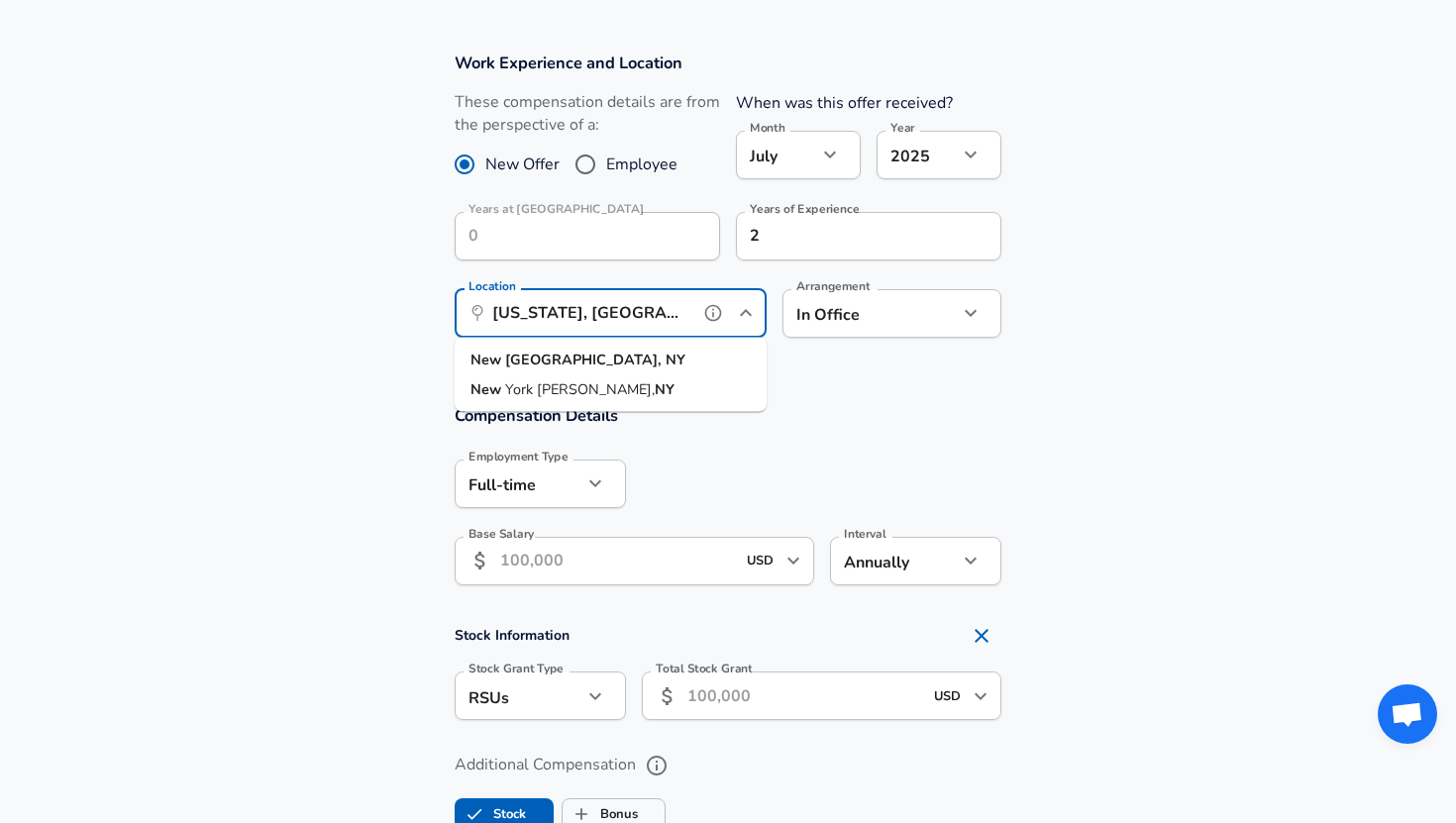 scroll, scrollTop: 0, scrollLeft: 0, axis: both 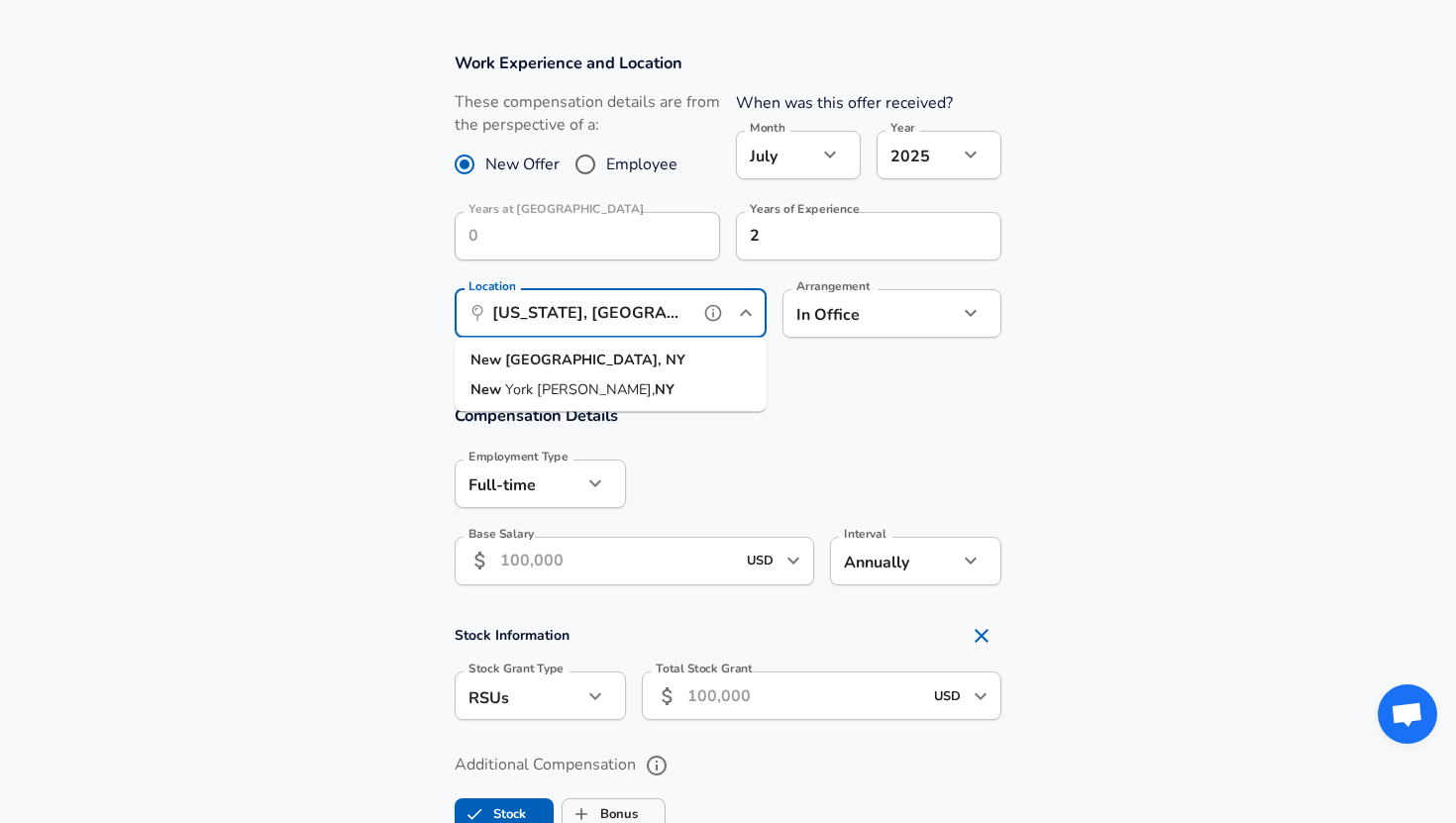 drag, startPoint x: 614, startPoint y: 318, endPoint x: 427, endPoint y: 318, distance: 187 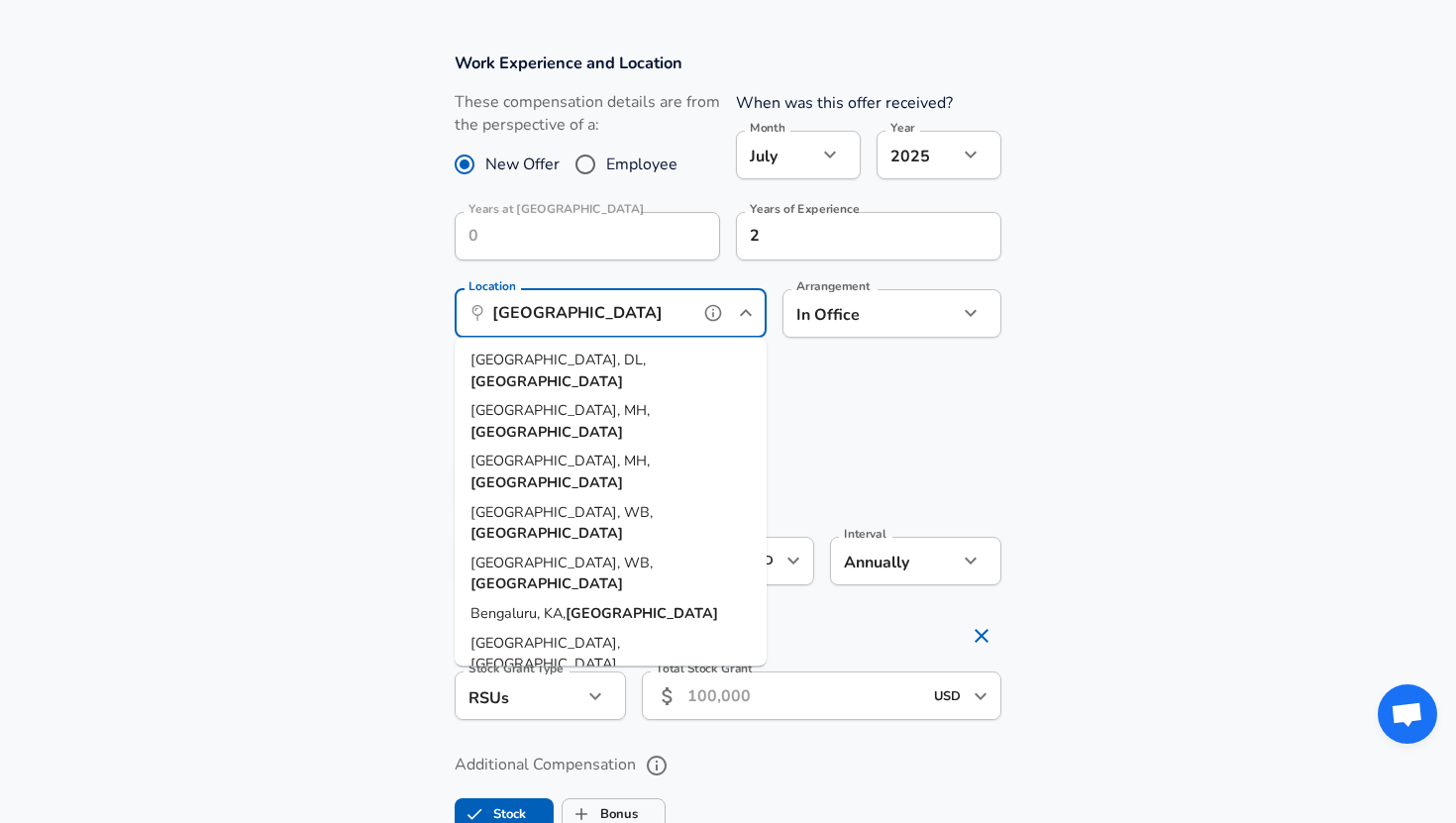 click on "[GEOGRAPHIC_DATA]" at bounding box center [547, 380] 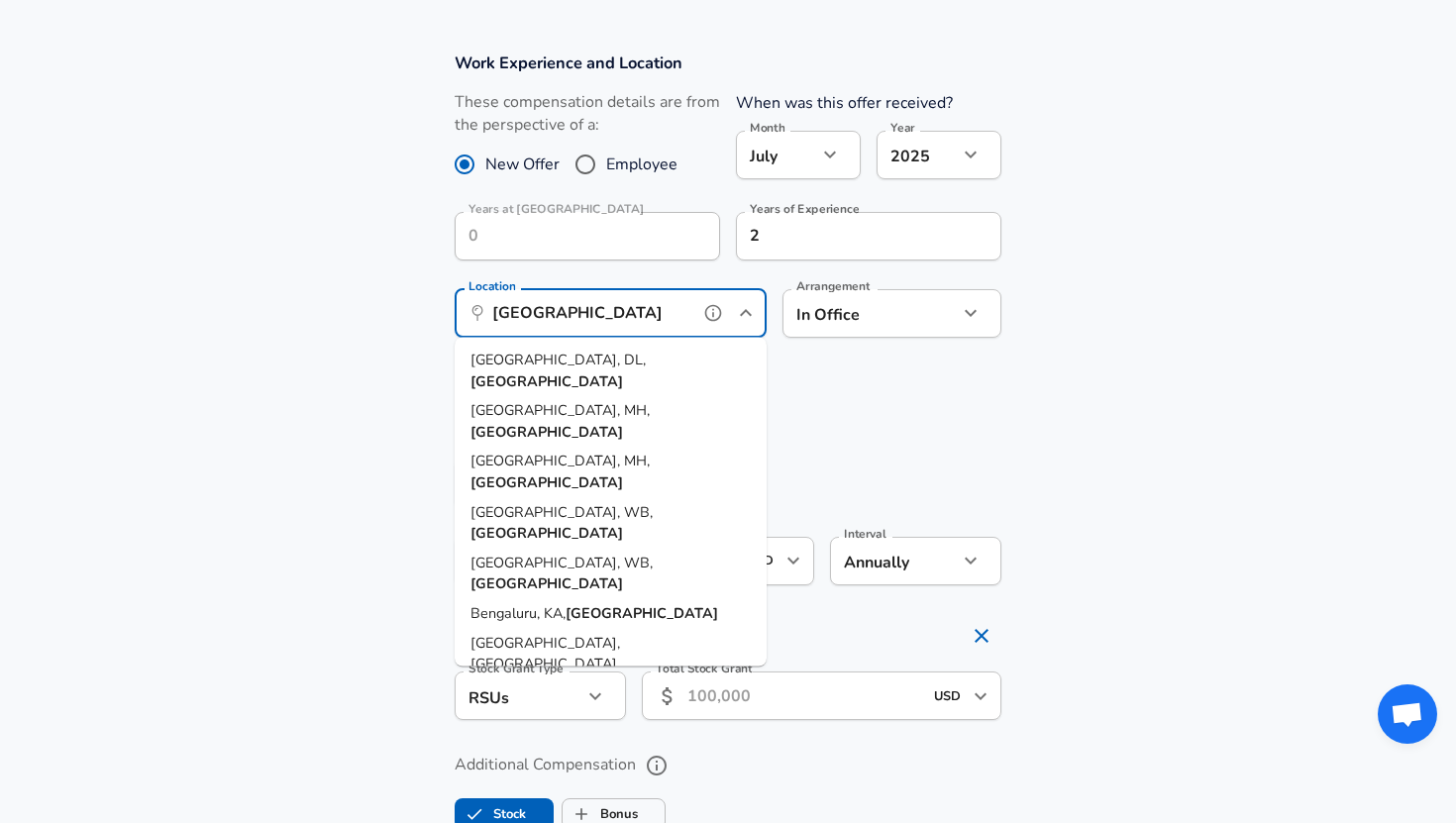 type on "[GEOGRAPHIC_DATA], [GEOGRAPHIC_DATA], [GEOGRAPHIC_DATA]" 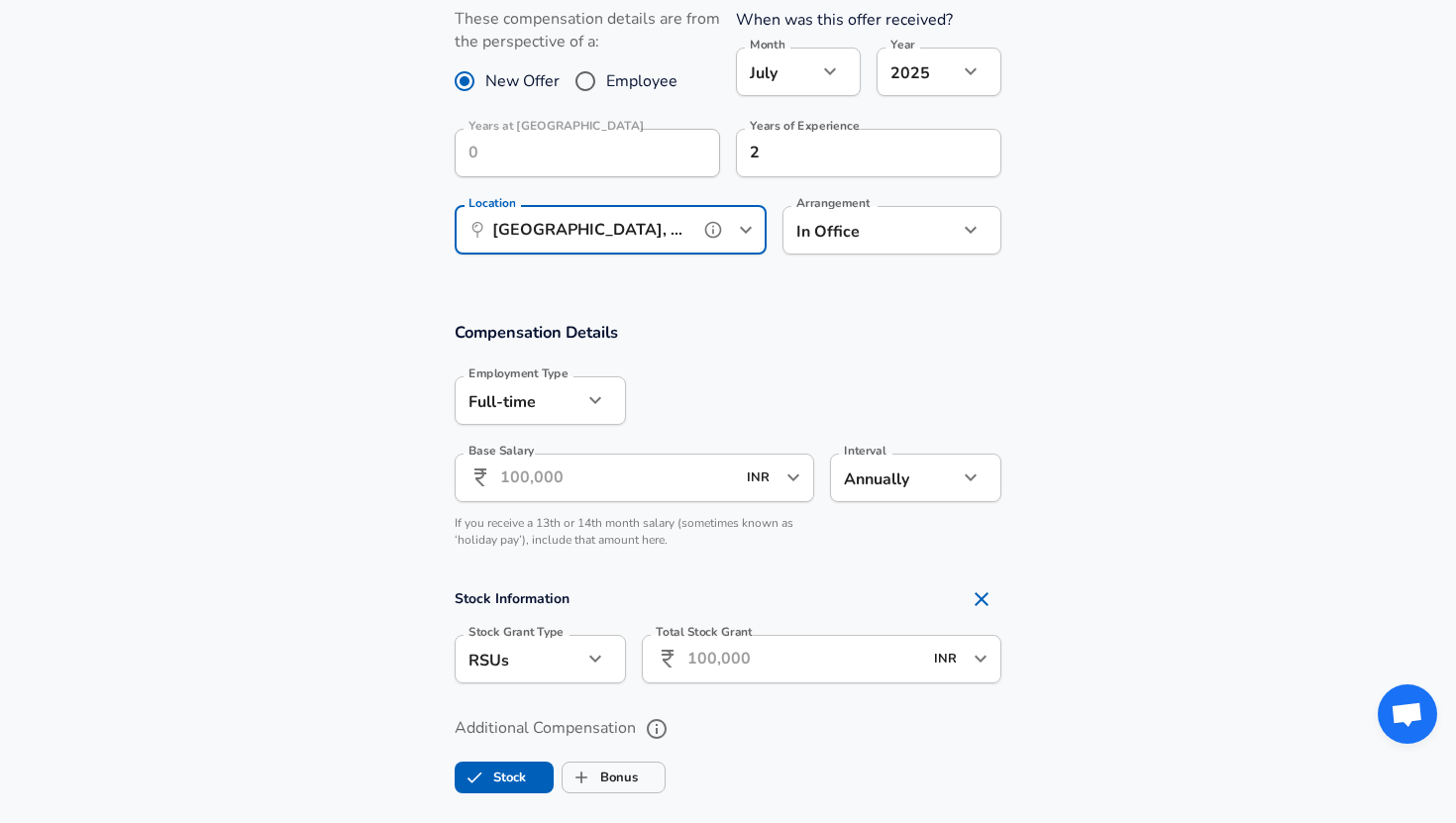 scroll, scrollTop: 903, scrollLeft: 0, axis: vertical 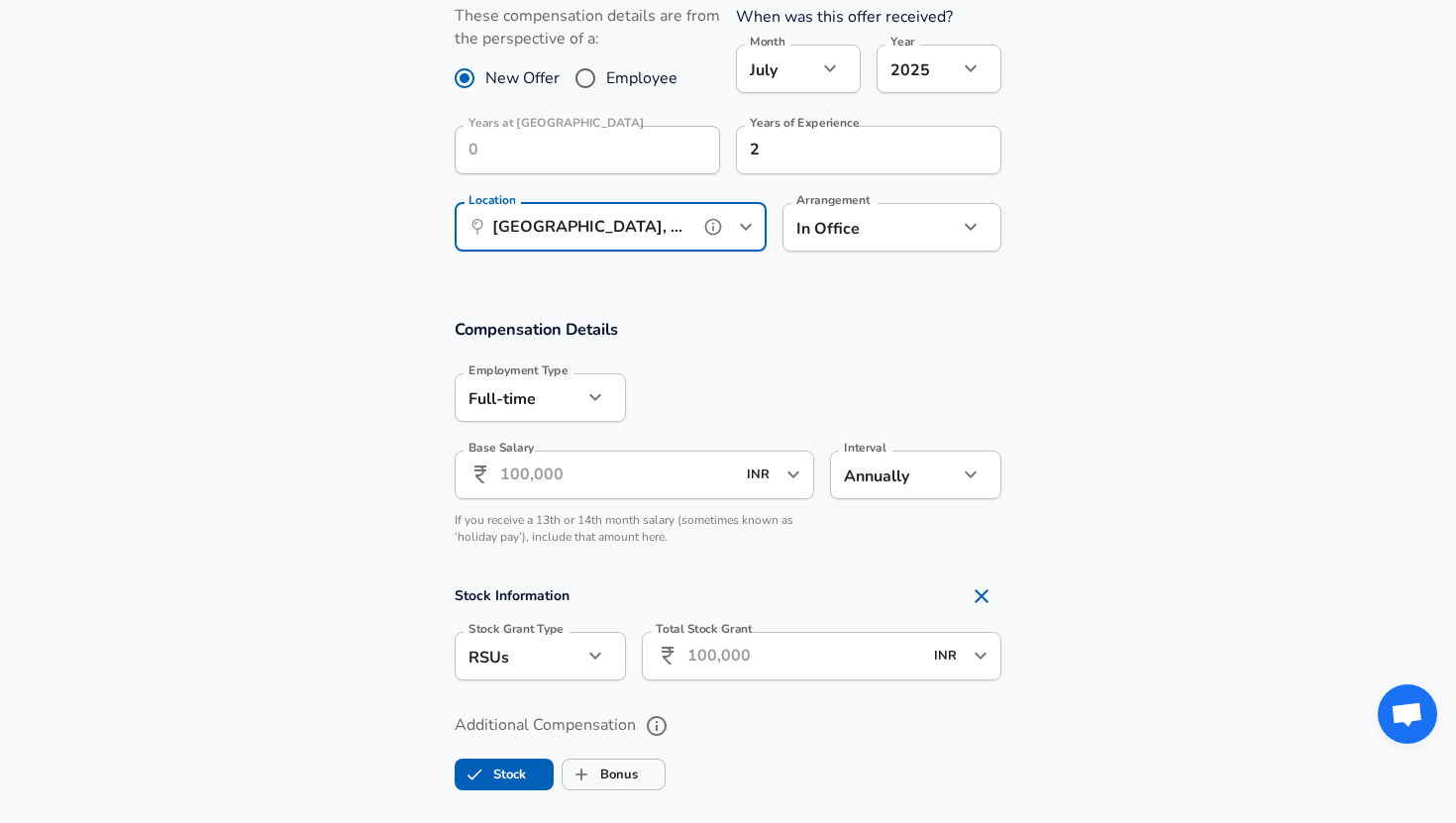 type on "[GEOGRAPHIC_DATA], [GEOGRAPHIC_DATA], [GEOGRAPHIC_DATA]" 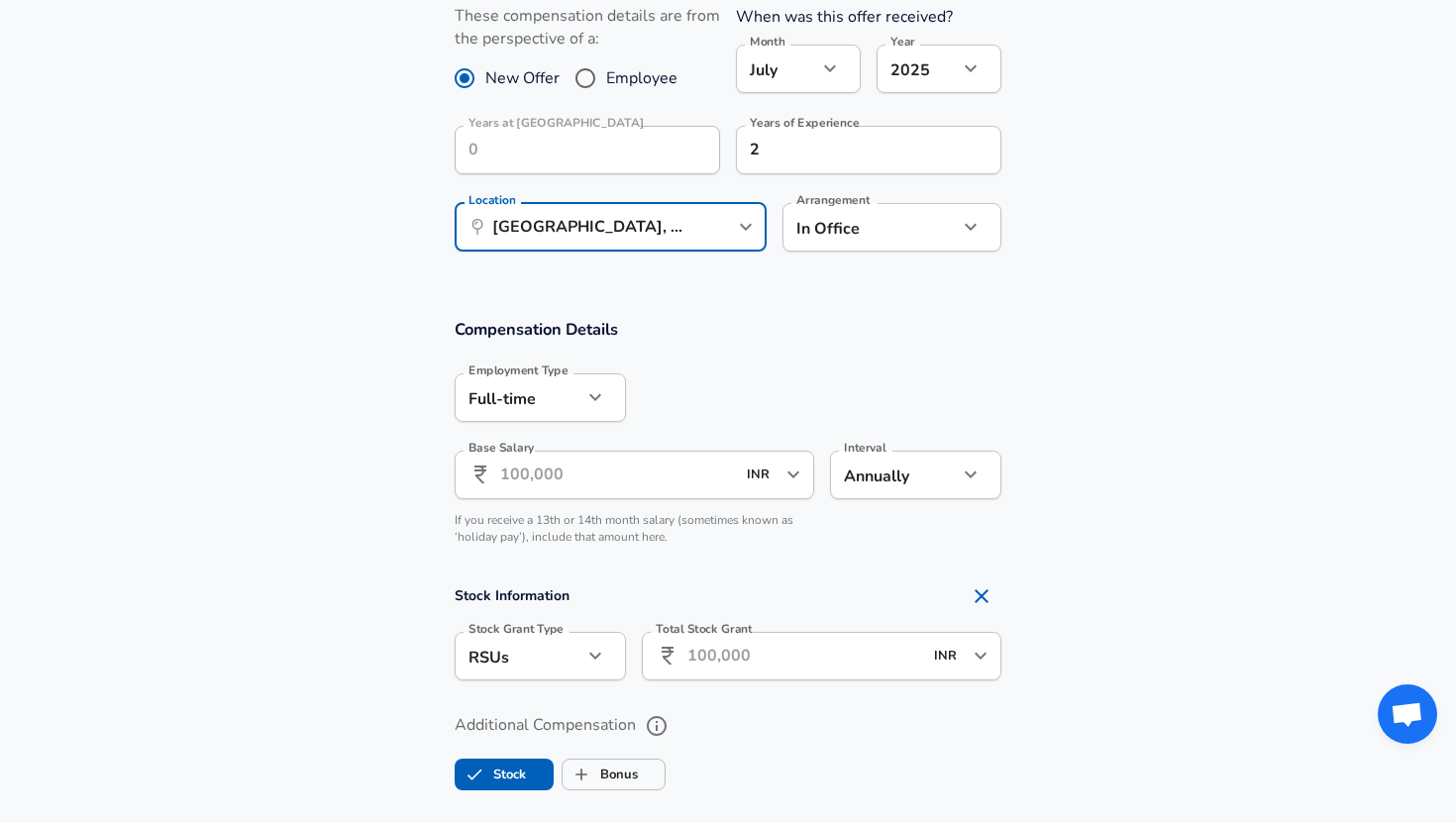 click on "Base Salary" at bounding box center (617, 474) 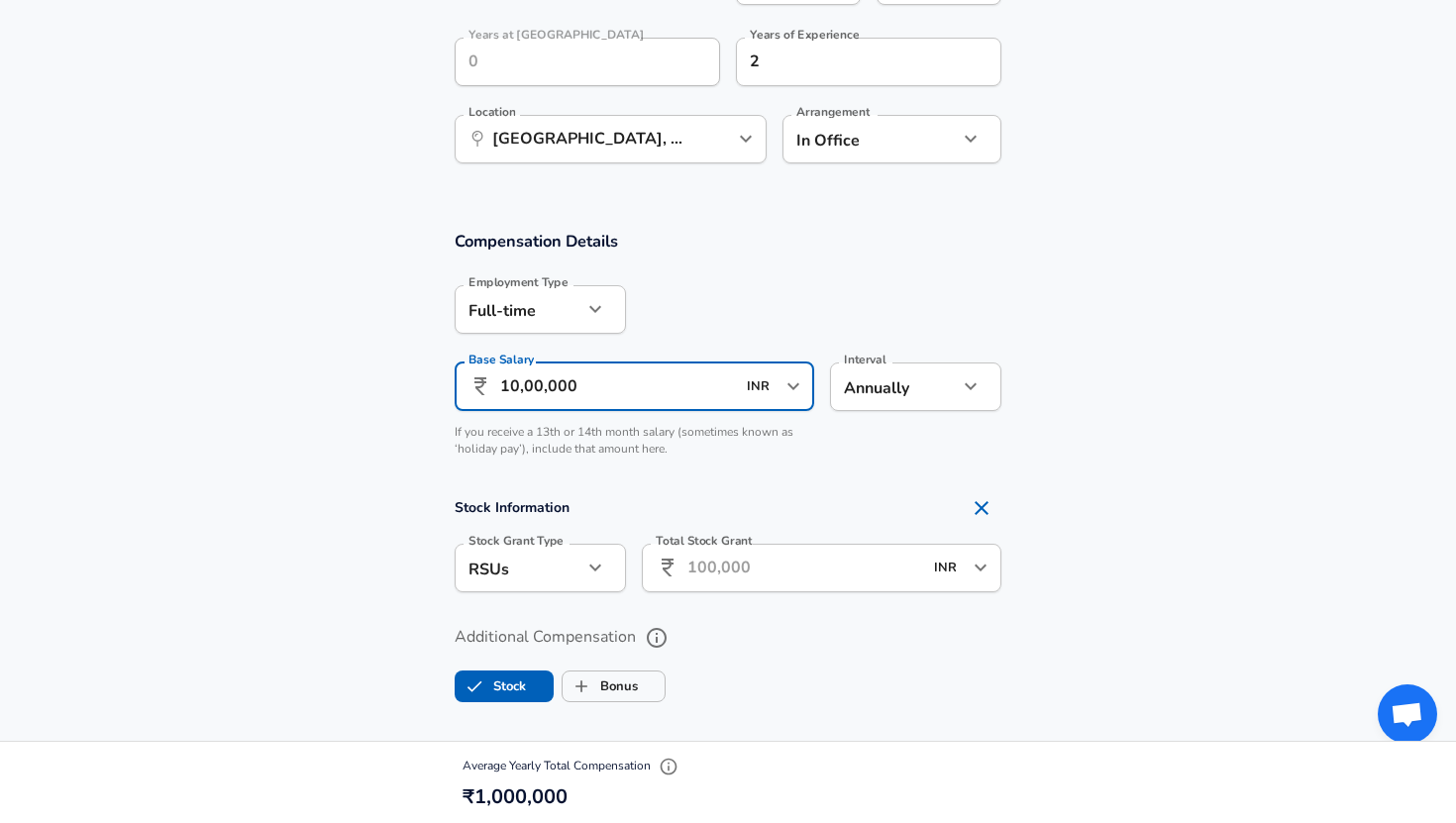 scroll, scrollTop: 1046, scrollLeft: 0, axis: vertical 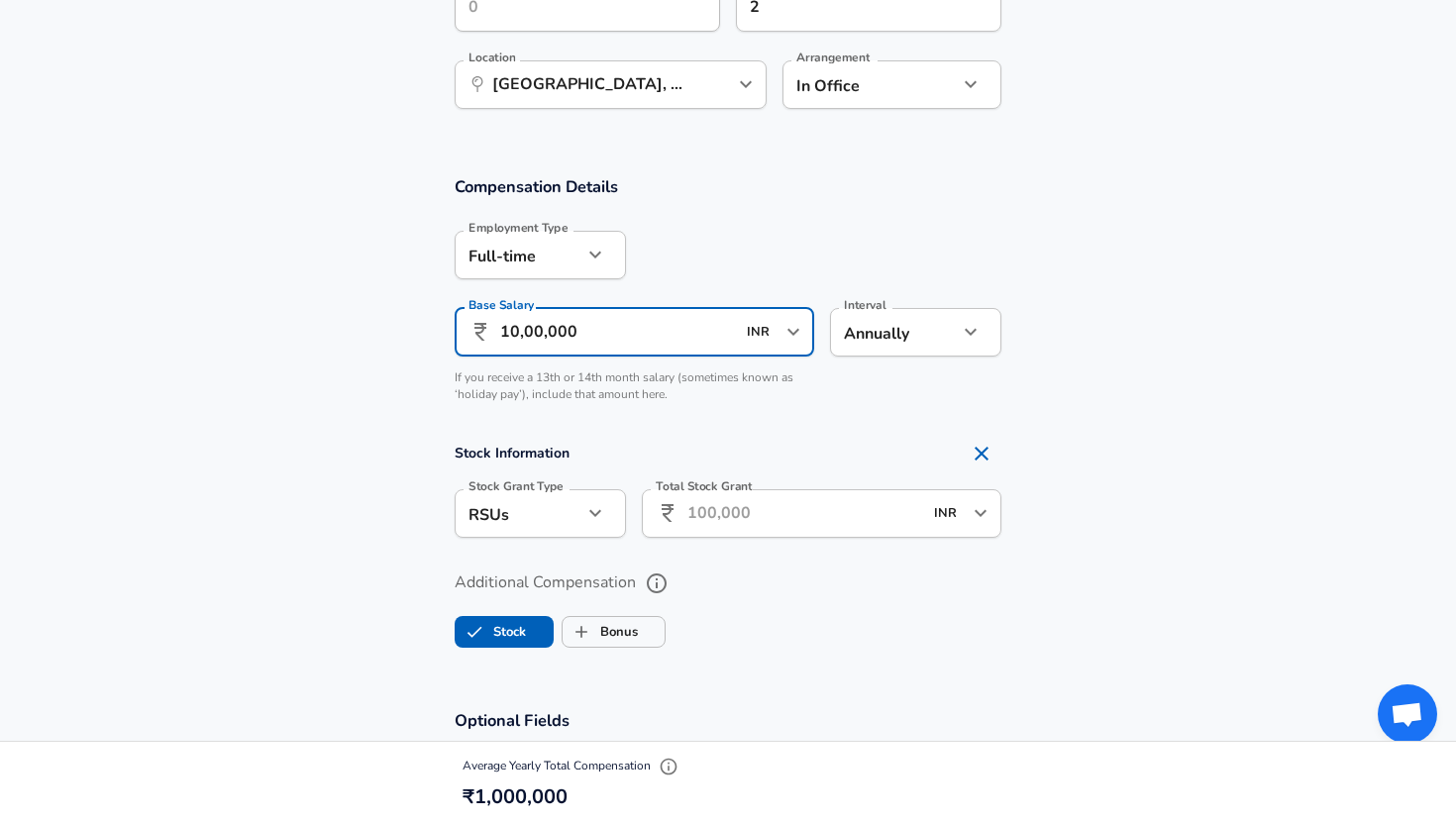 type on "10,00,000" 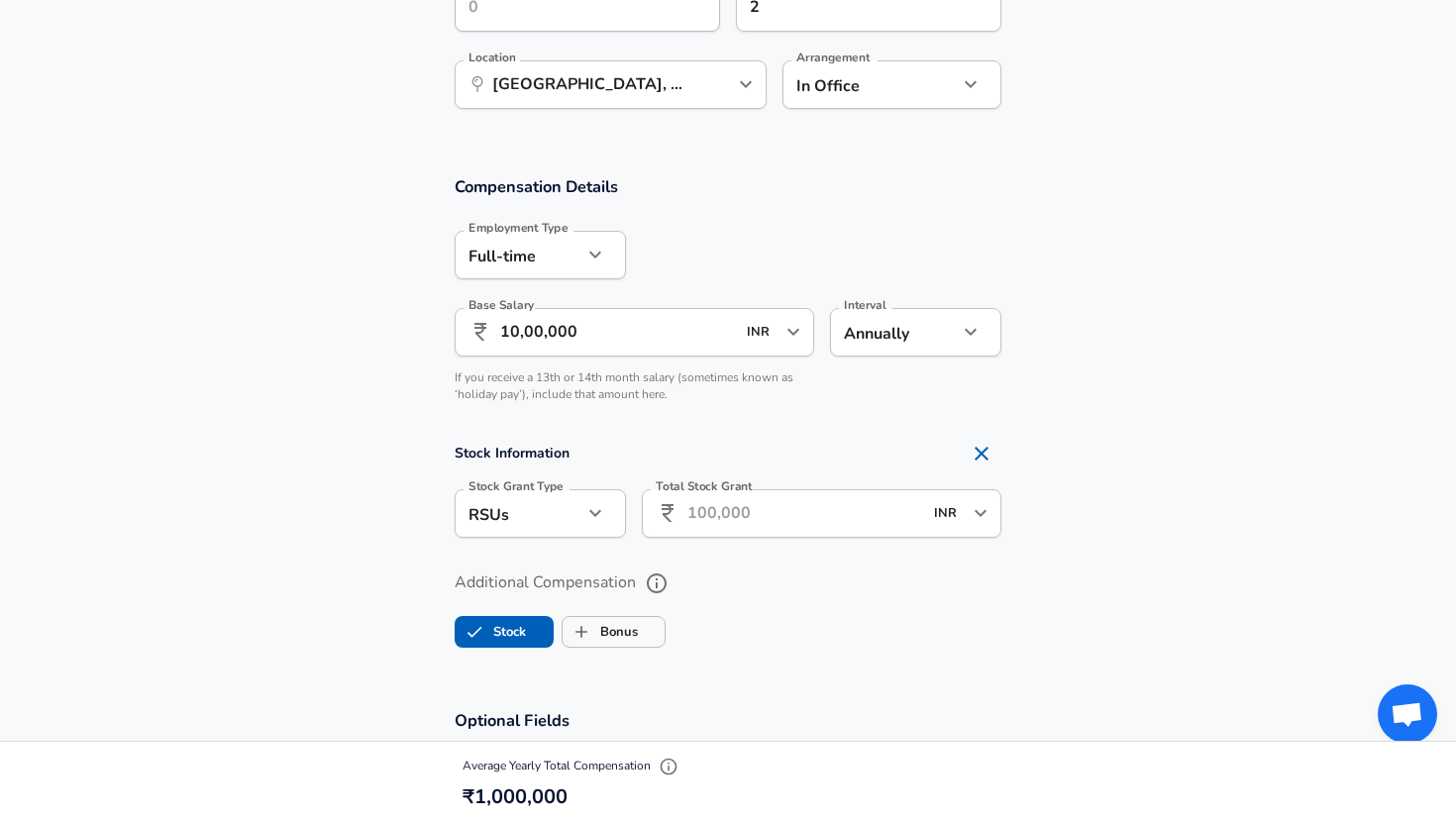 click on "Total Stock Grant" at bounding box center [804, 513] 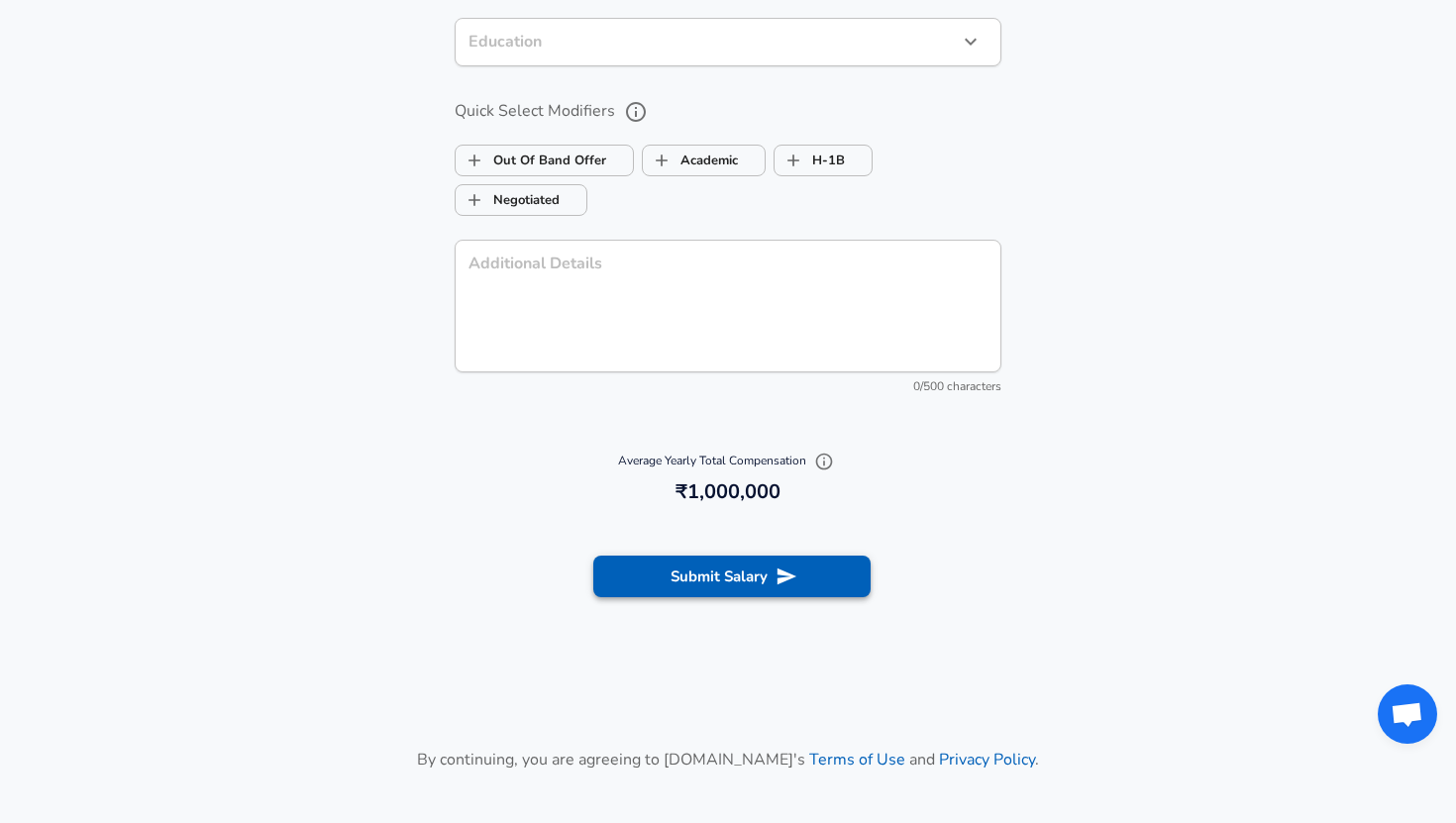 scroll, scrollTop: 1886, scrollLeft: 0, axis: vertical 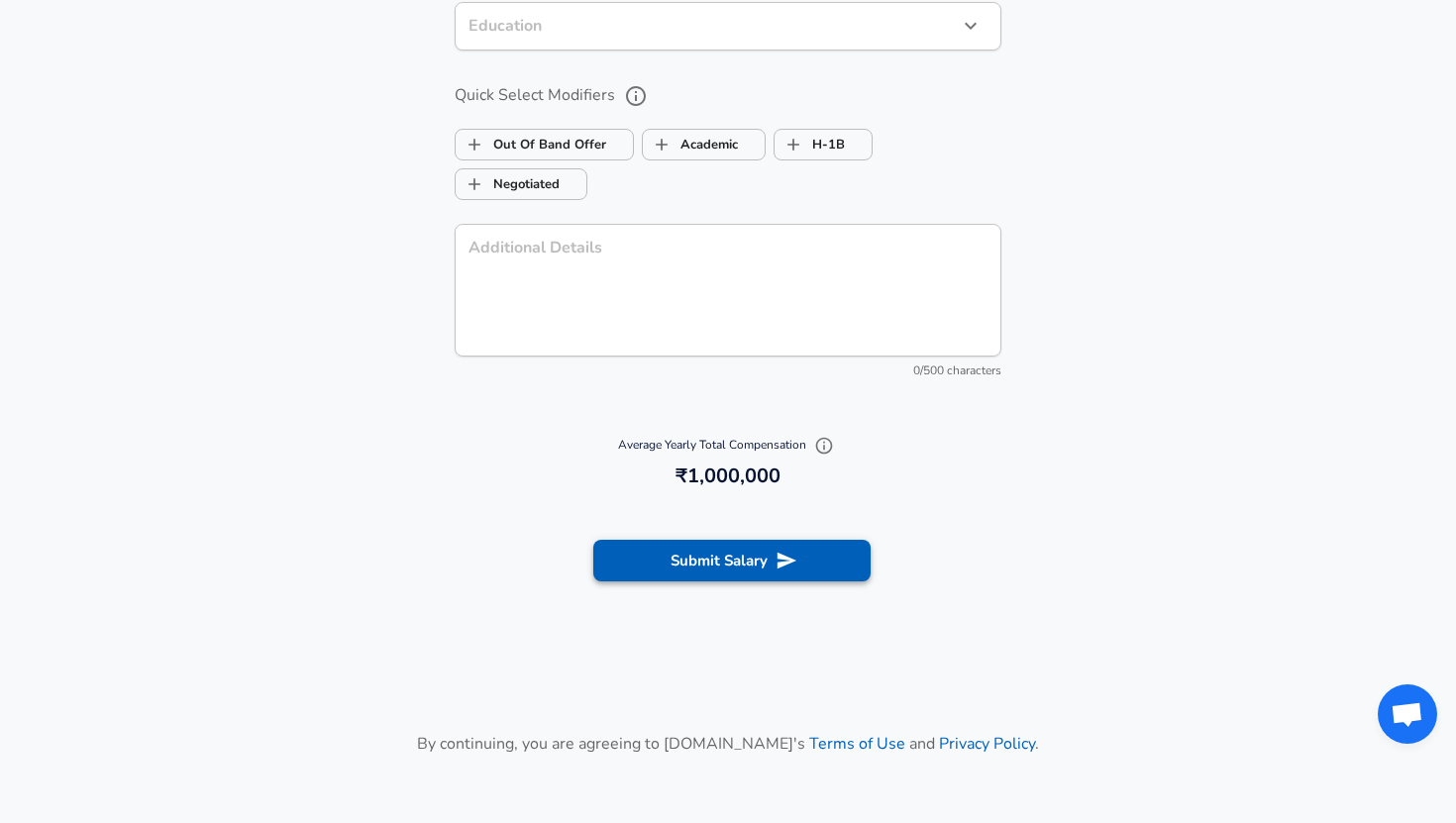 type on "0" 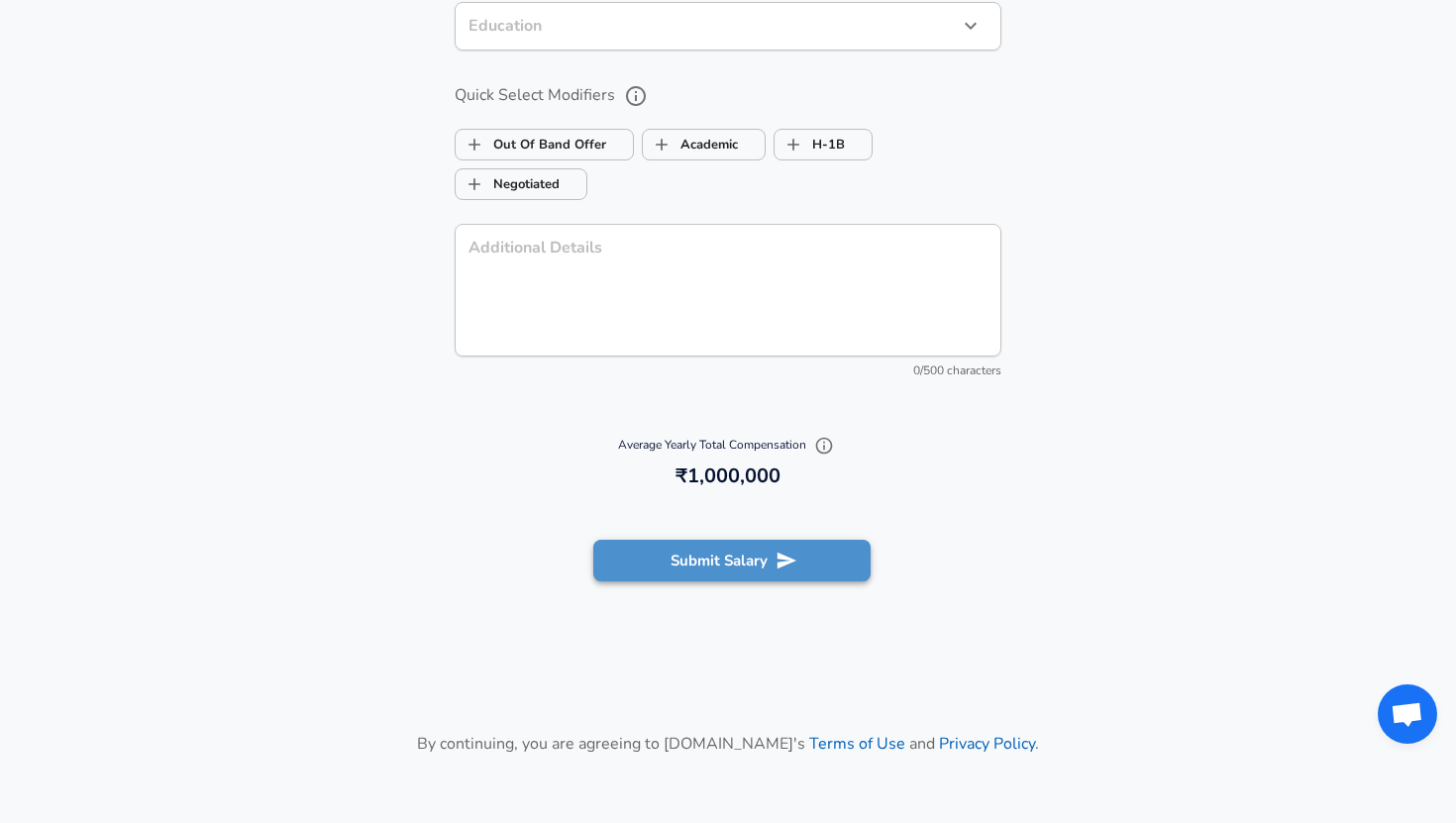 click on "Submit Salary" at bounding box center (732, 561) 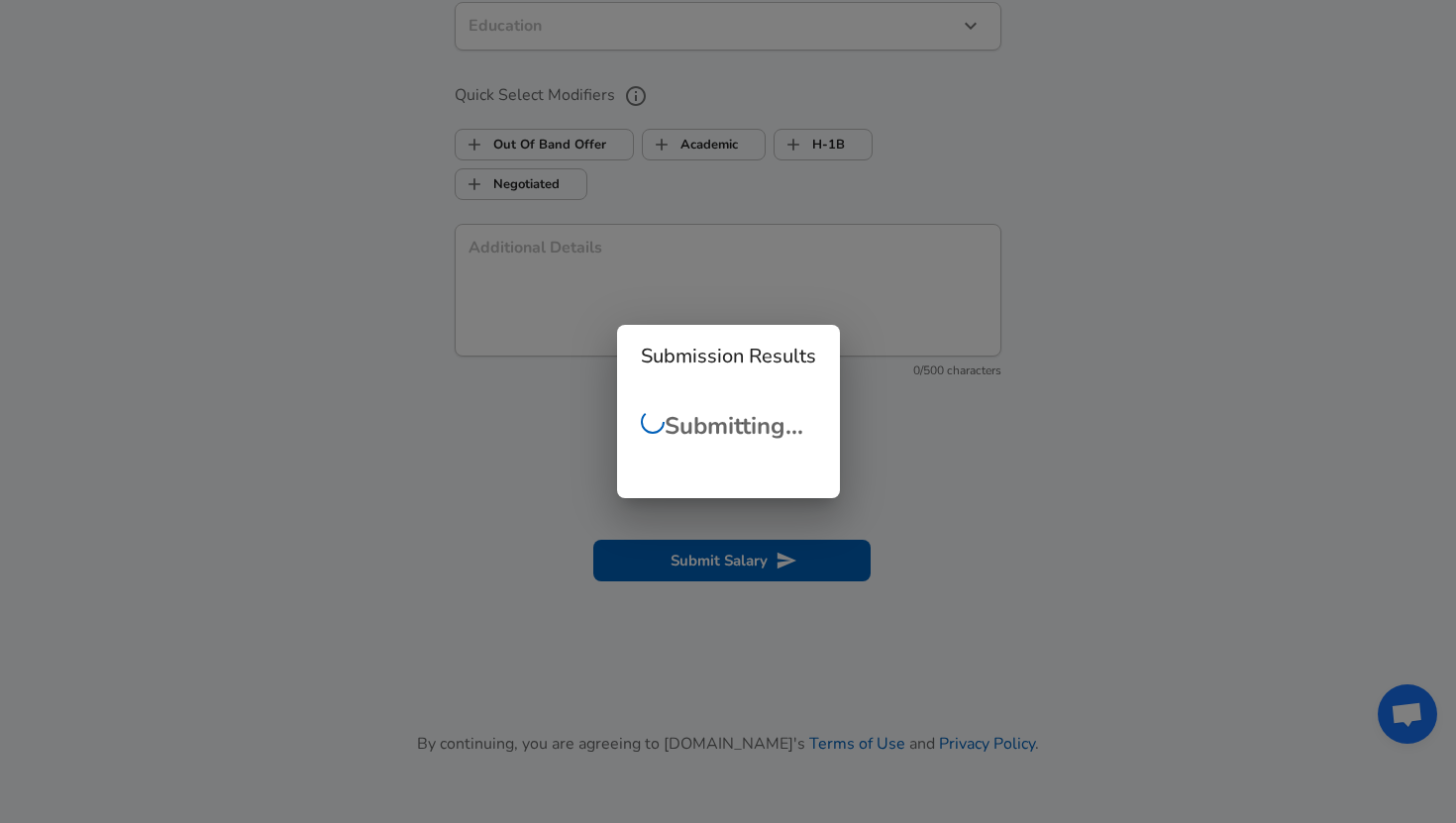 checkbox on "false" 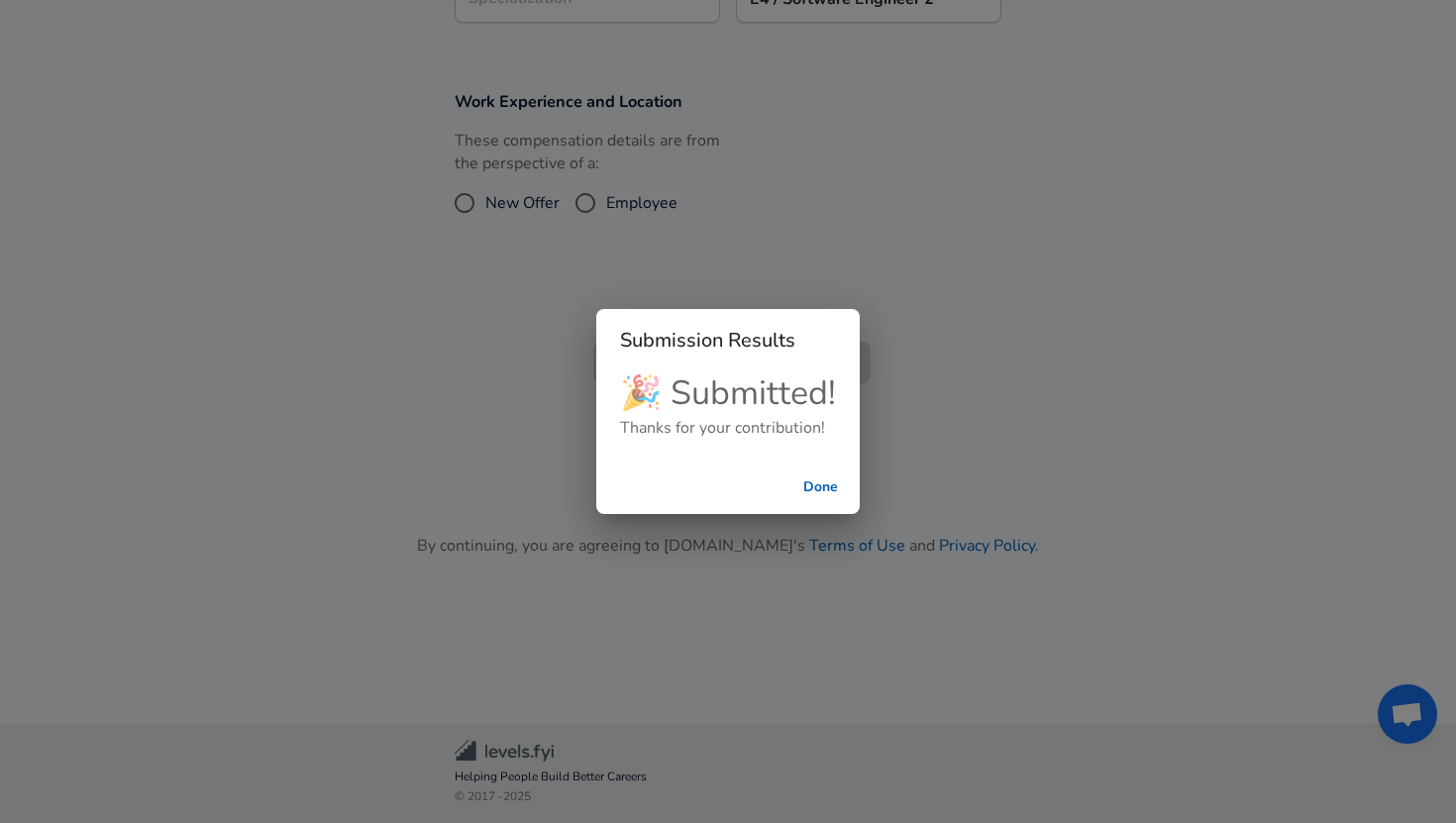 scroll, scrollTop: 489, scrollLeft: 0, axis: vertical 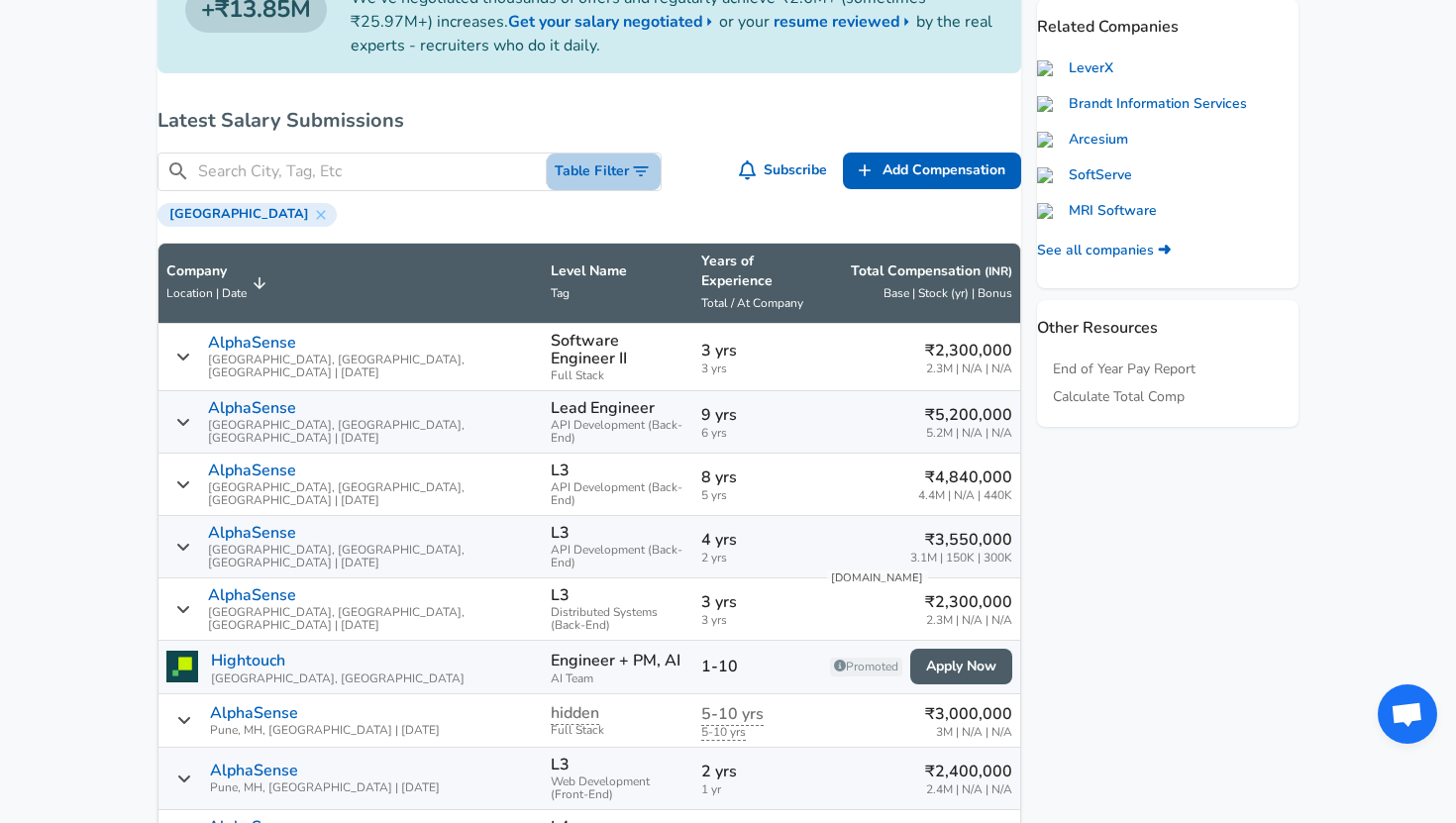 click on "Table Filter" at bounding box center (603, 171) 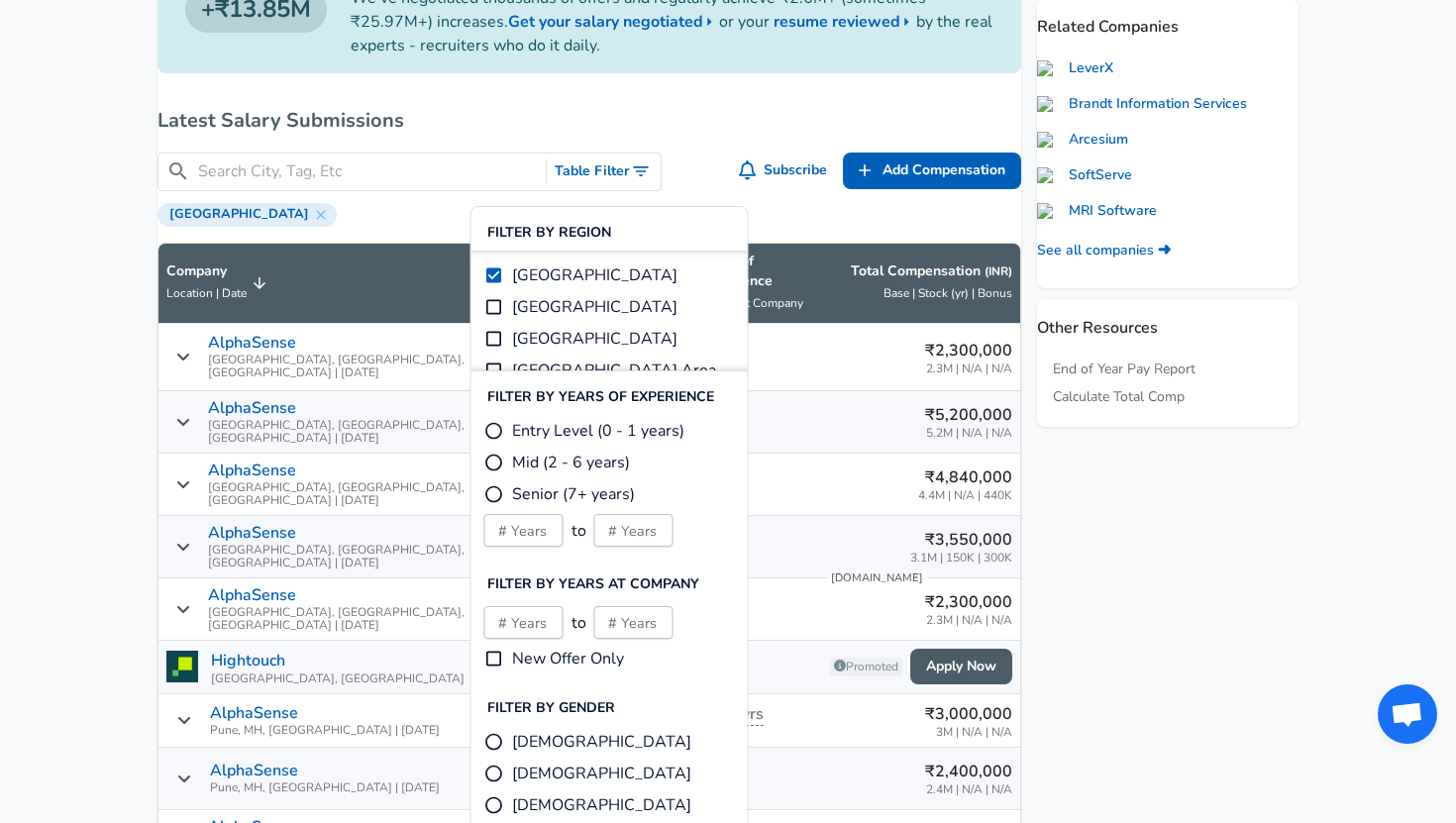 click on "Mid (2 - 6 years)" at bounding box center (494, 463) 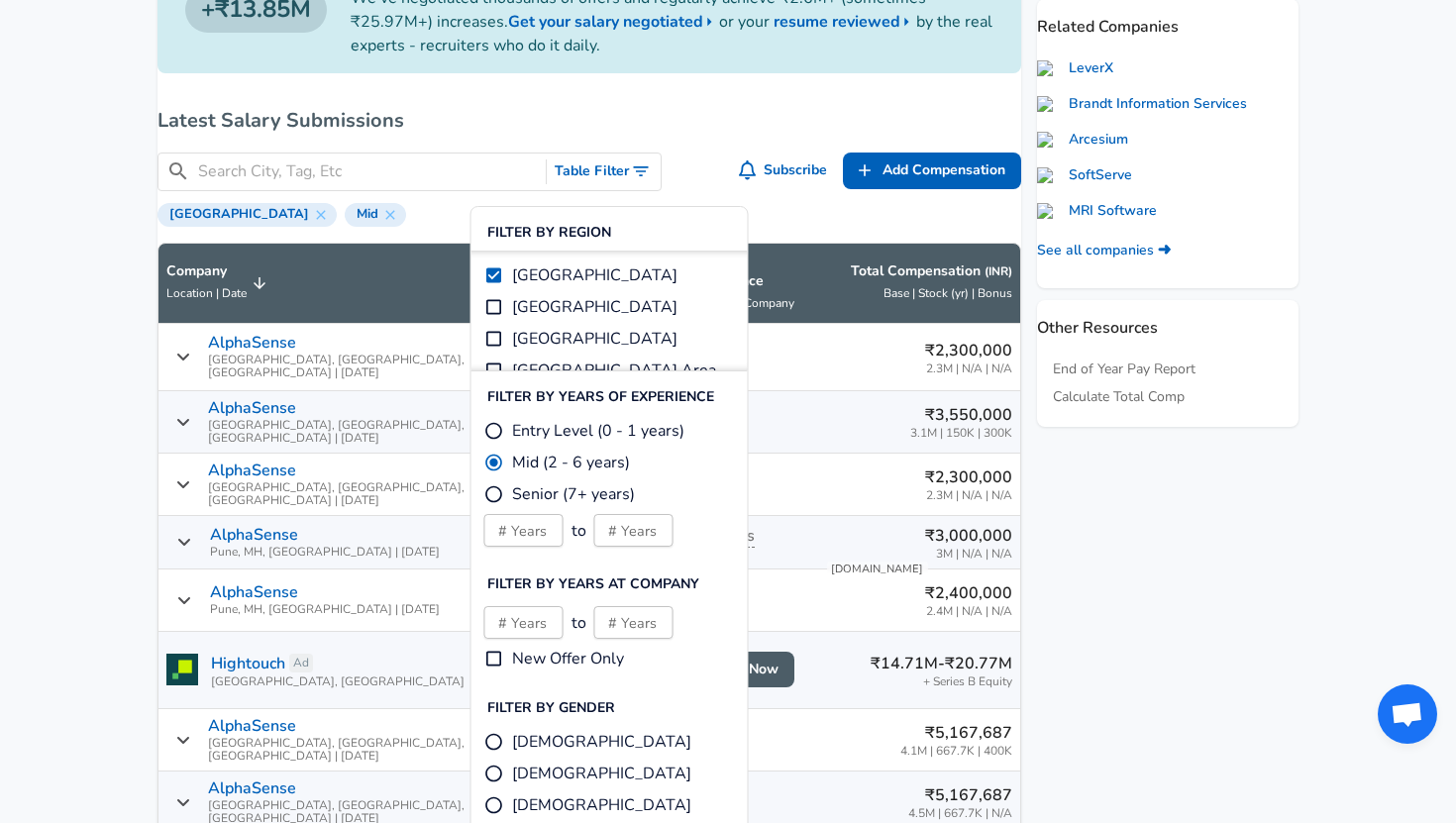 click on "We value your privacy We use cookies to enhance your browsing experience, serve personalized ads or content, and analyze our traffic. By clicking "Accept All", you consent to our use of cookies. Customize    Accept All   Customize Consent Preferences   We use cookies to help you navigate efficiently and perform certain functions. You will find detailed information about all cookies under each consent category below. The cookies that are categorized as "Necessary" are stored on your browser as they are essential for enabling the basic functionalities of the site. ...  Show more Necessary Always Active Necessary cookies are required to enable the basic features of this site, such as providing secure log-in or adjusting your consent preferences. These cookies do not store any personally identifiable data. Cookie _GRECAPTCHA Duration 5 months 27 days Description Google Recaptcha service sets this cookie to identify bots to protect the website against malicious spam attacks. Cookie __stripe_mid Duration 1 year MR" at bounding box center (728, -378) 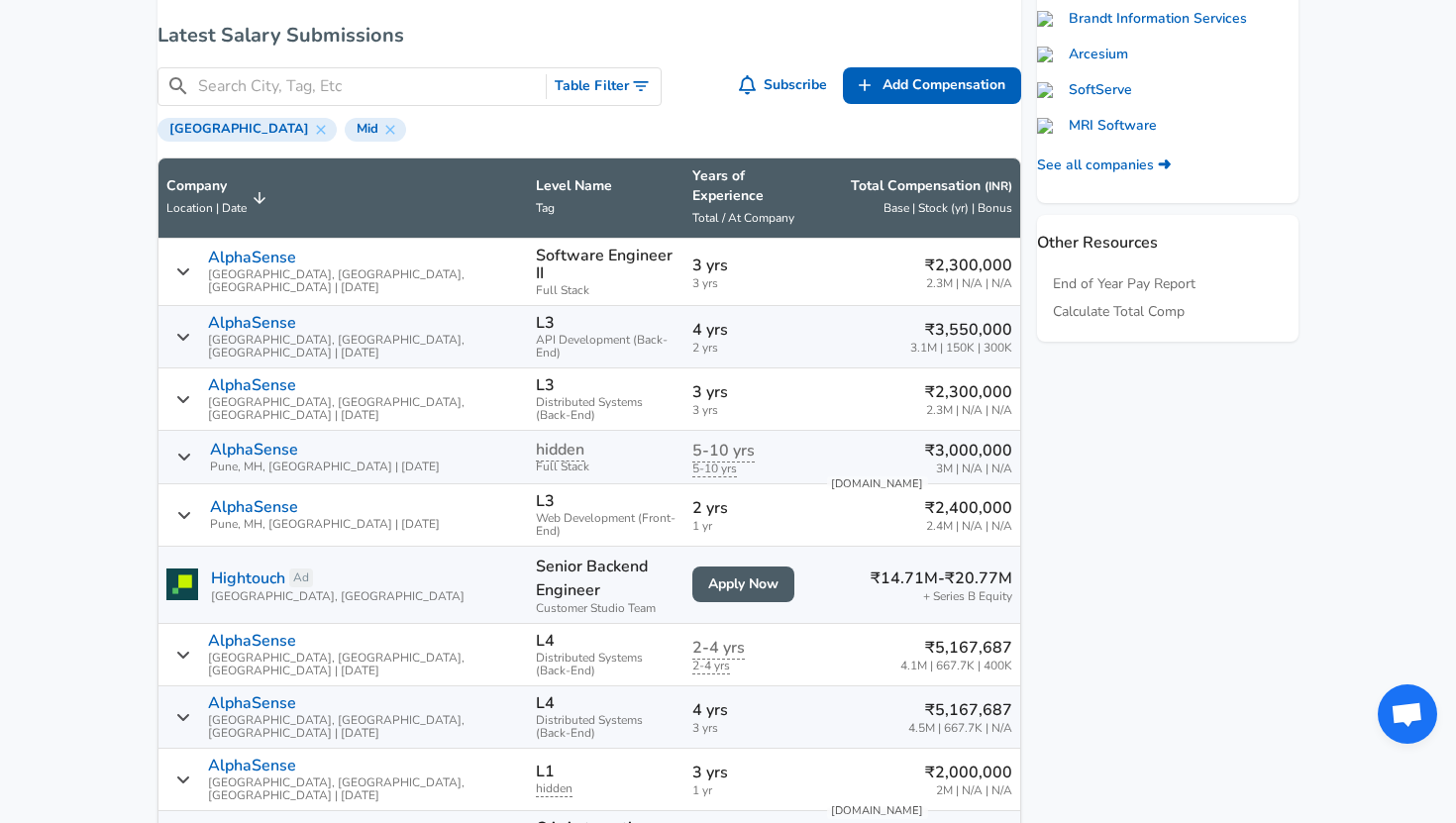 scroll, scrollTop: 876, scrollLeft: 0, axis: vertical 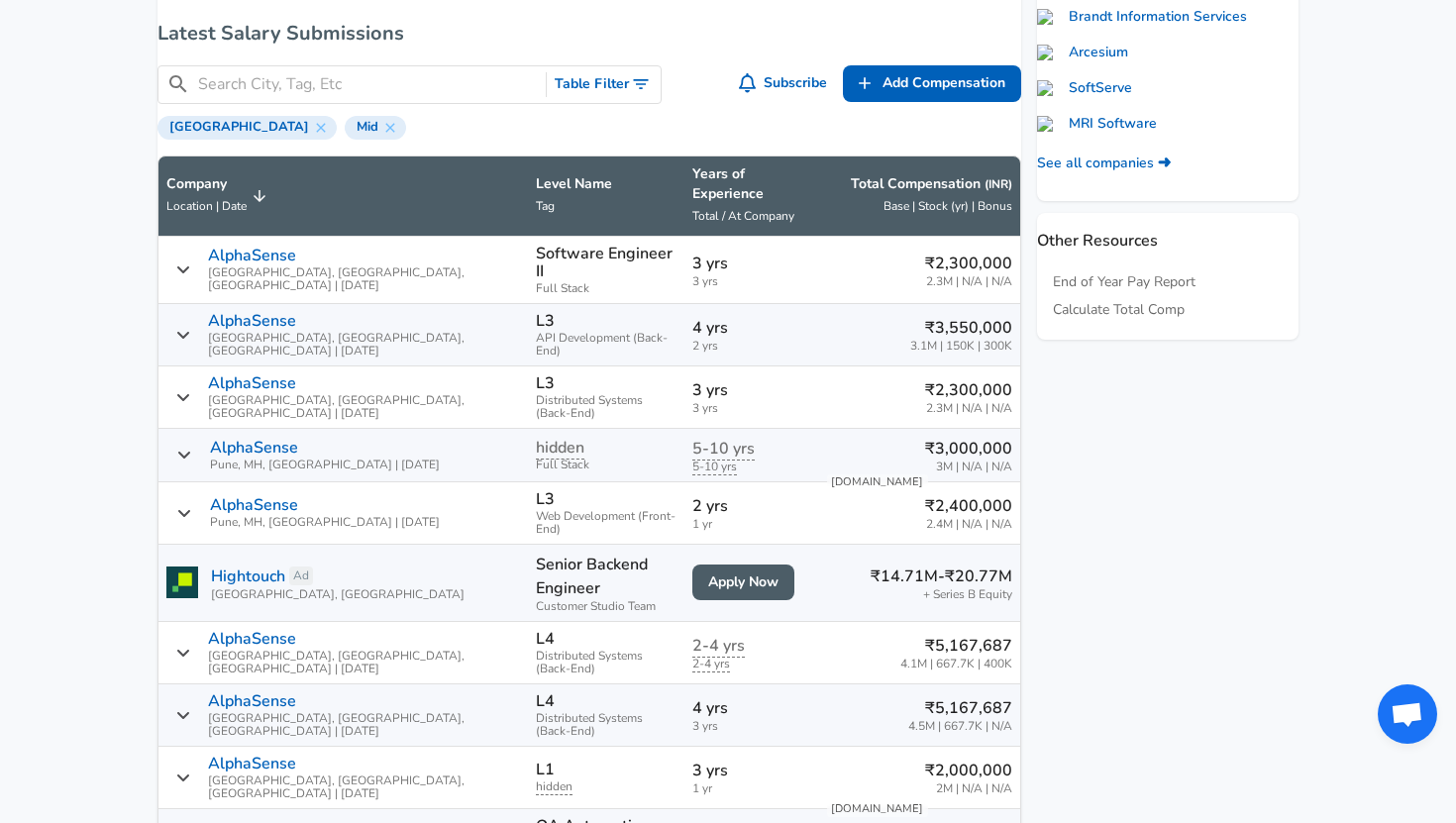click 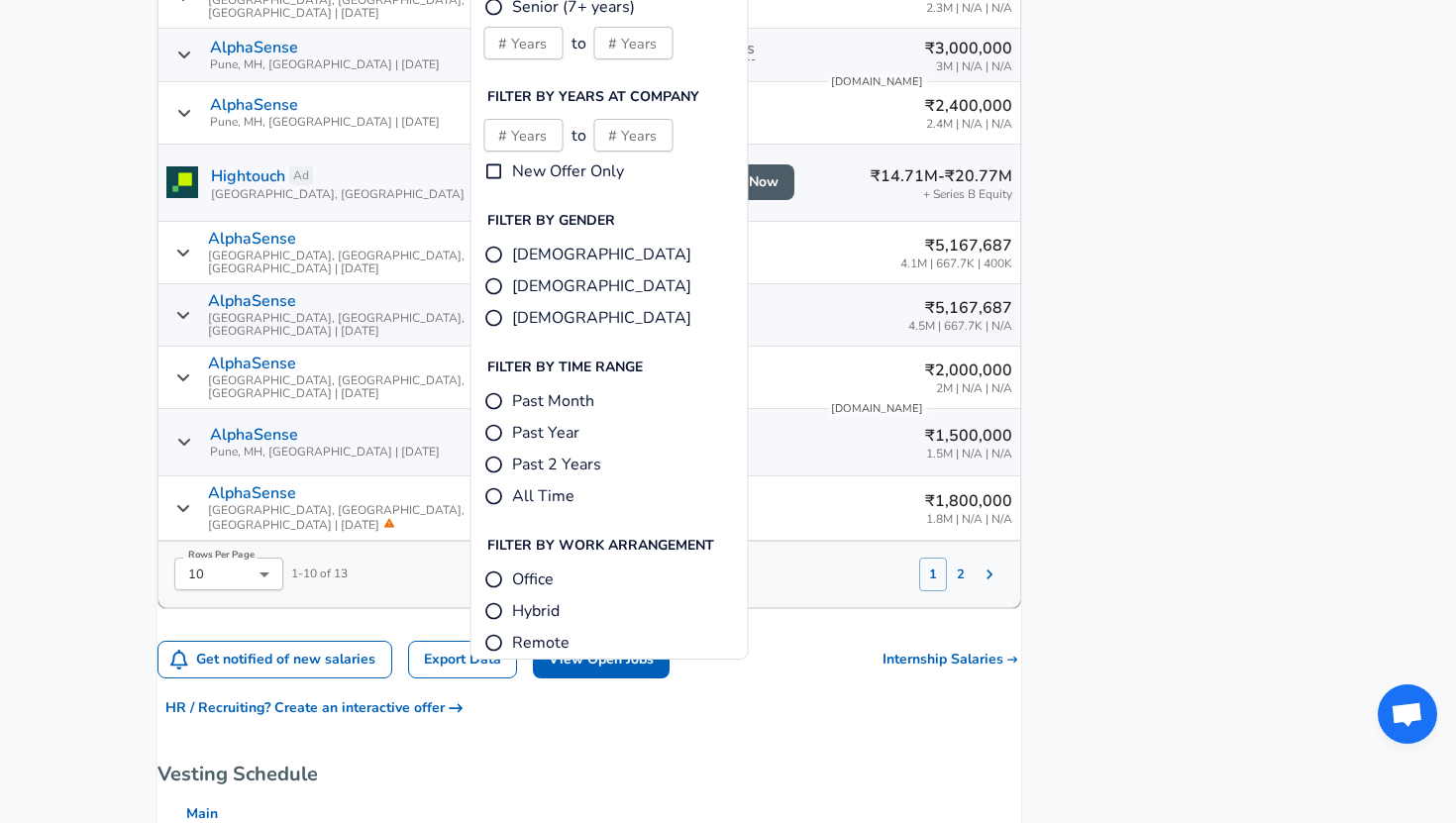scroll, scrollTop: 1267, scrollLeft: 0, axis: vertical 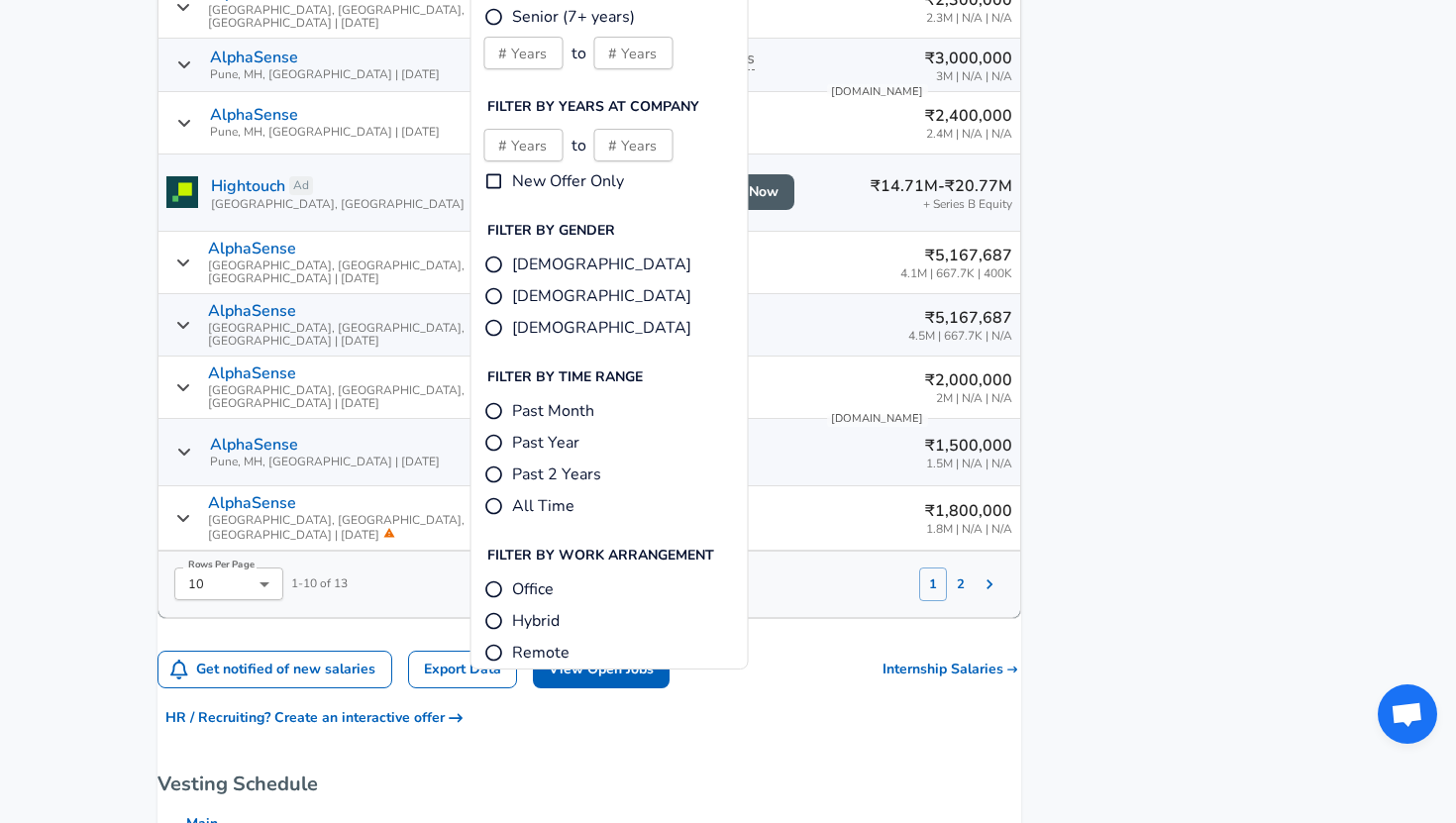 click on "We value your privacy We use cookies to enhance your browsing experience, serve personalized ads or content, and analyze our traffic. By clicking "Accept All", you consent to our use of cookies. Customize    Accept All   Customize Consent Preferences   We use cookies to help you navigate efficiently and perform certain functions. You will find detailed information about all cookies under each consent category below. The cookies that are categorized as "Necessary" are stored on your browser as they are essential for enabling the basic functionalities of the site. ...  Show more Necessary Always Active Necessary cookies are required to enable the basic features of this site, such as providing secure log-in or adjusting your consent preferences. These cookies do not store any personally identifiable data. Cookie _GRECAPTCHA Duration 5 months 27 days Description Google Recaptcha service sets this cookie to identify bots to protect the website against malicious spam attacks. Cookie __stripe_mid Duration 1 year MR" at bounding box center [728, -856] 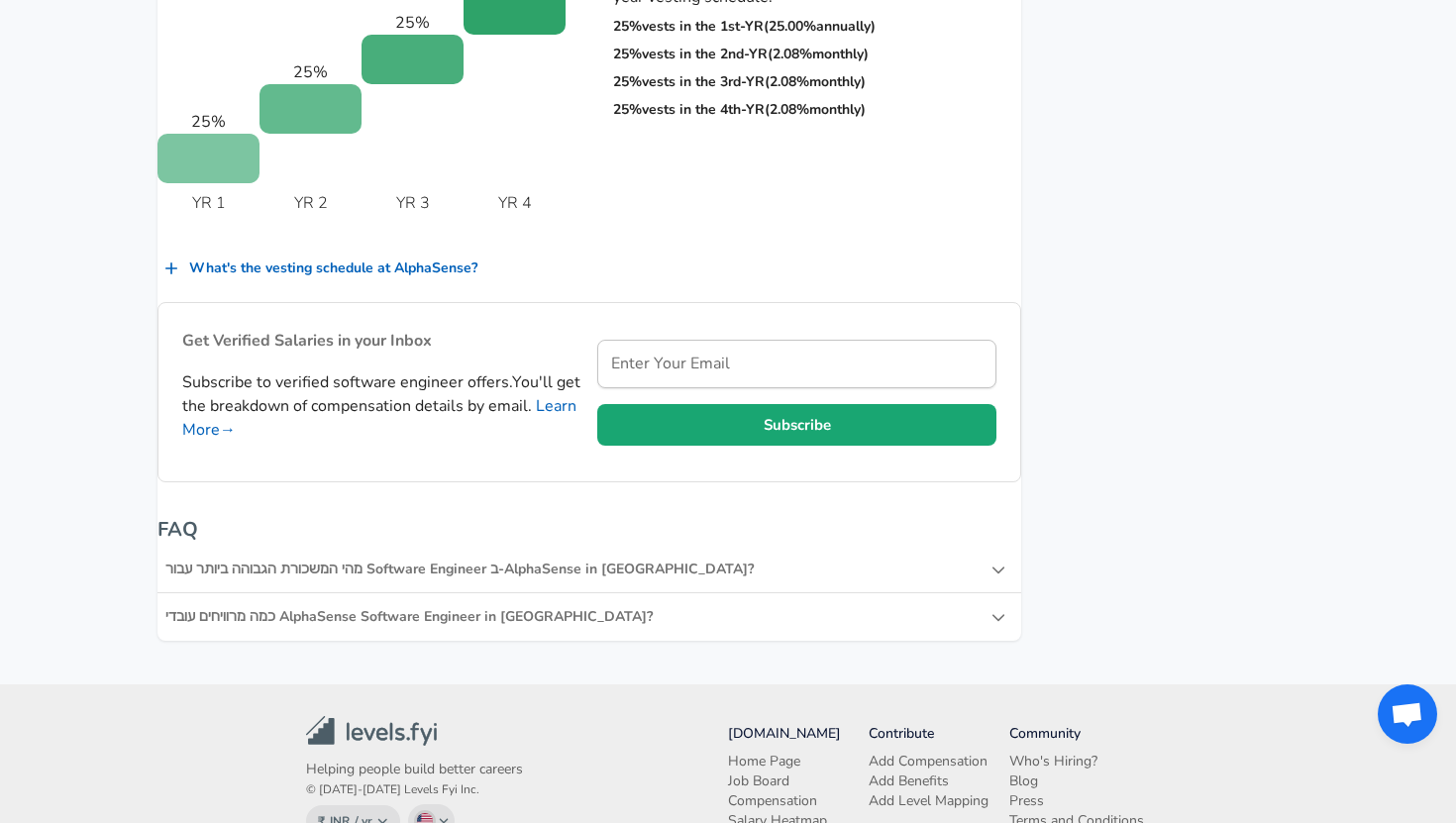 scroll, scrollTop: 2161, scrollLeft: 0, axis: vertical 